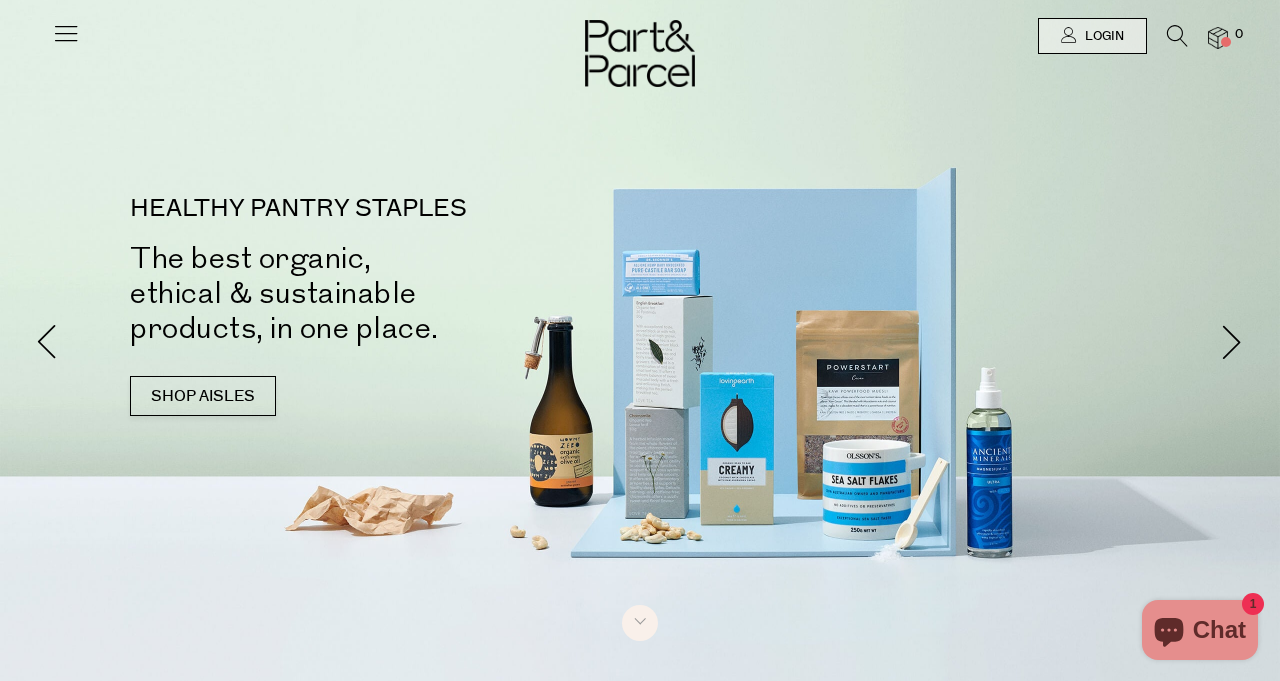 scroll, scrollTop: 0, scrollLeft: 0, axis: both 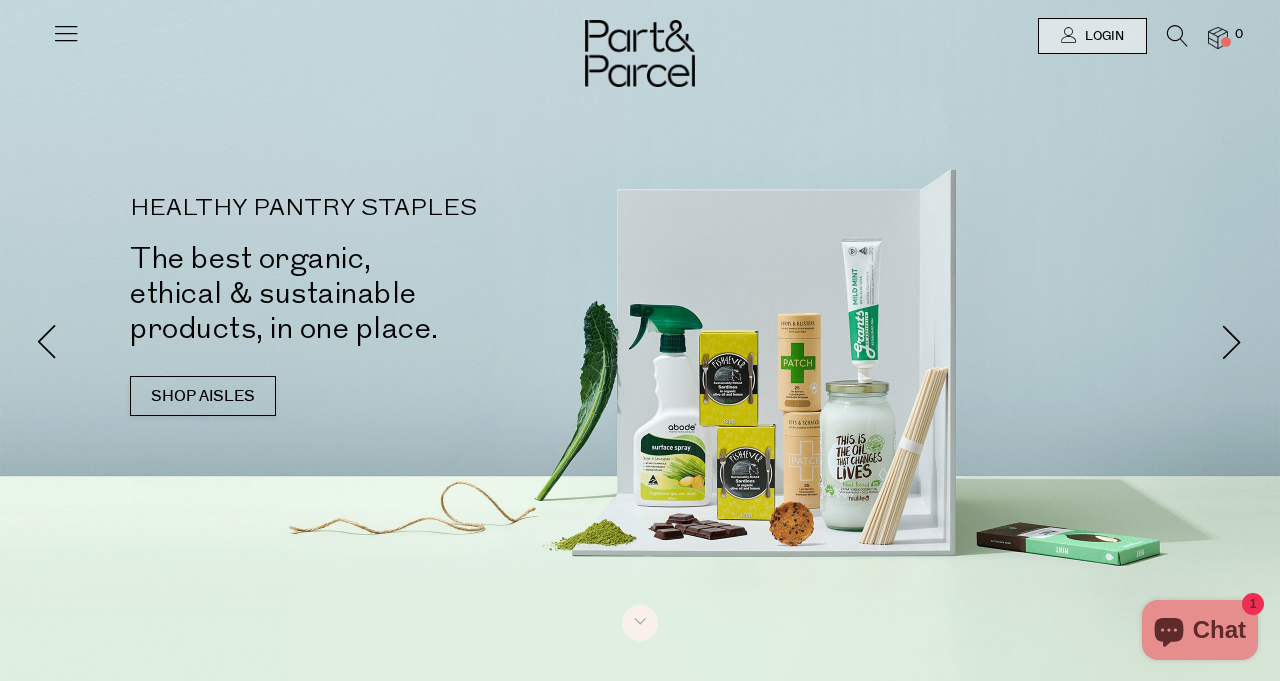 click at bounding box center [66, 33] 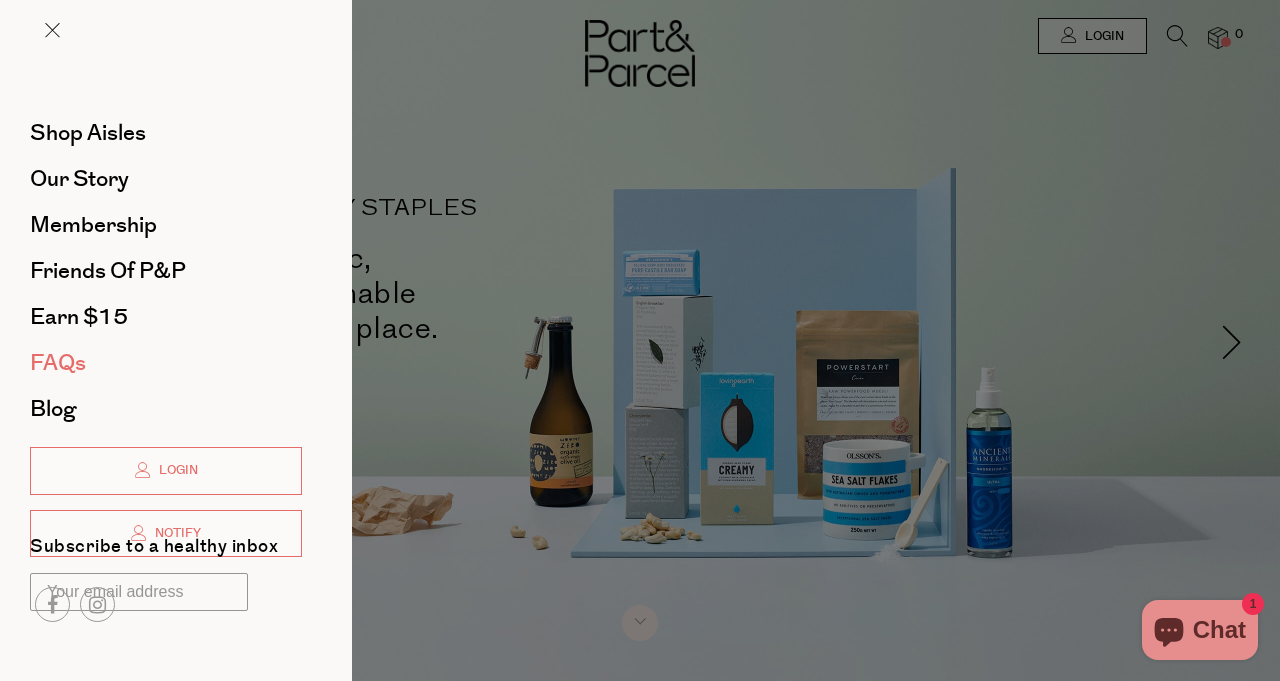 click on "FAQs" at bounding box center [58, 363] 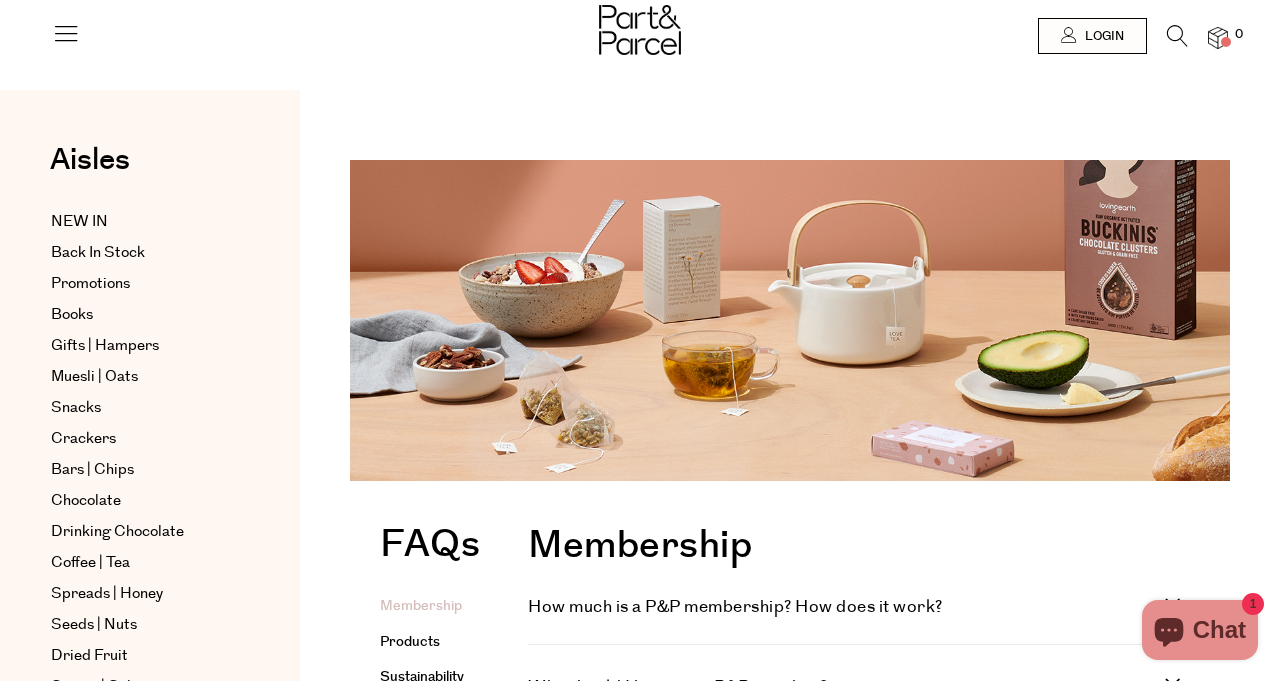 scroll, scrollTop: 0, scrollLeft: 0, axis: both 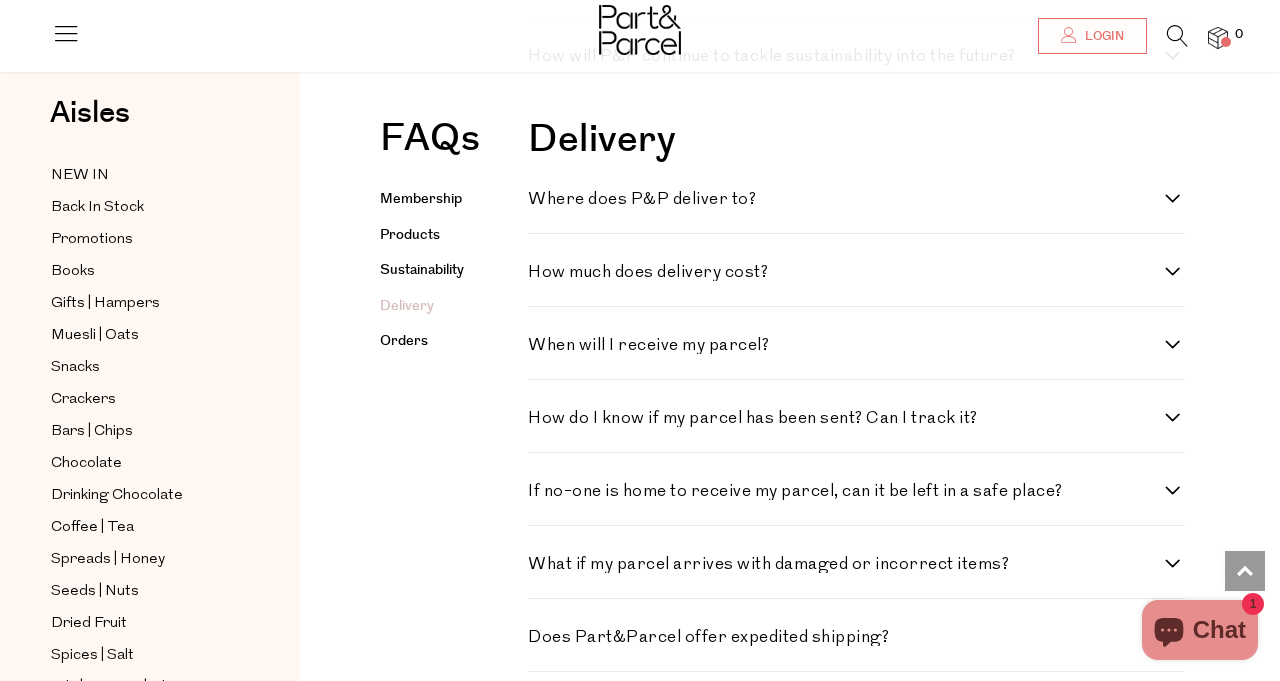 click on "When will I receive my parcel?" at bounding box center (856, 345) 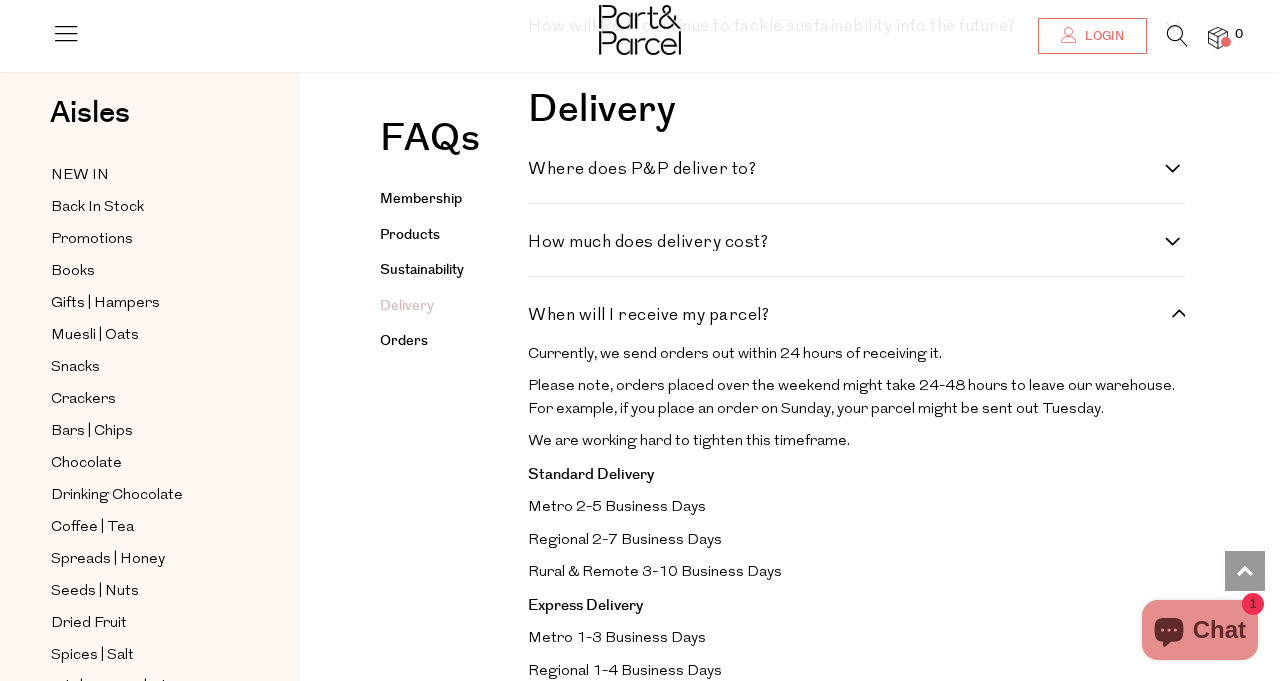 scroll, scrollTop: 2324, scrollLeft: 0, axis: vertical 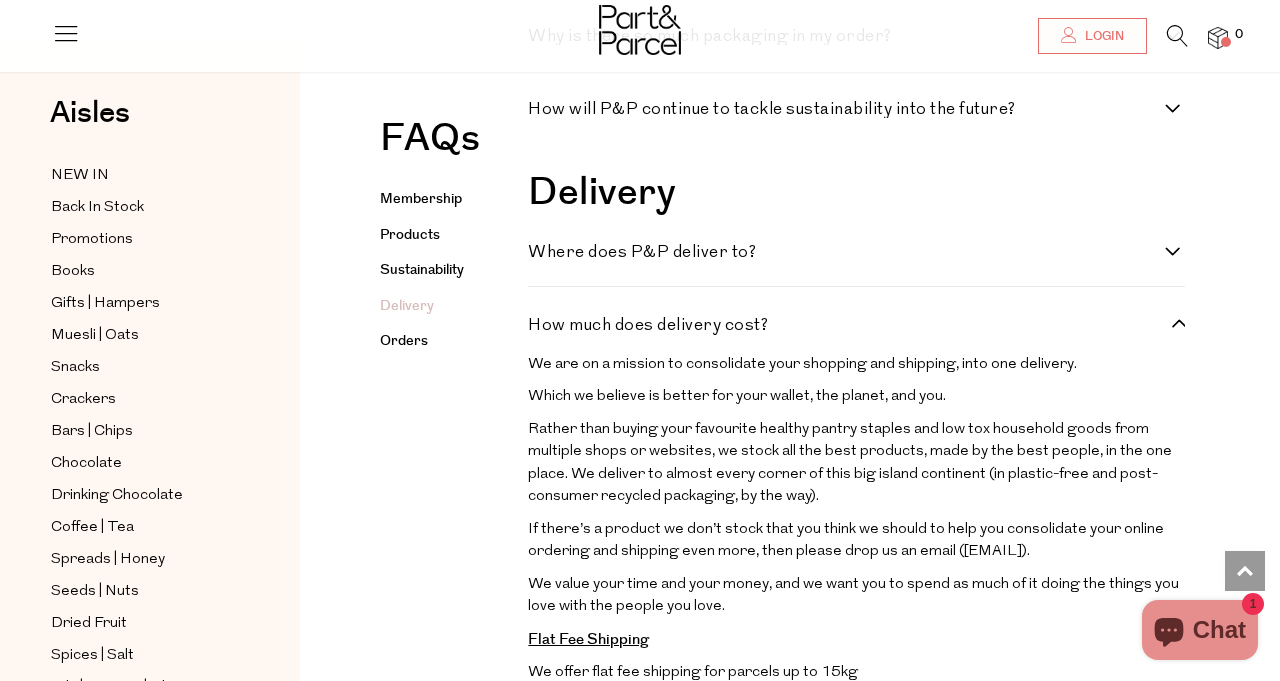 click on "How much does delivery cost?" at bounding box center [856, 325] 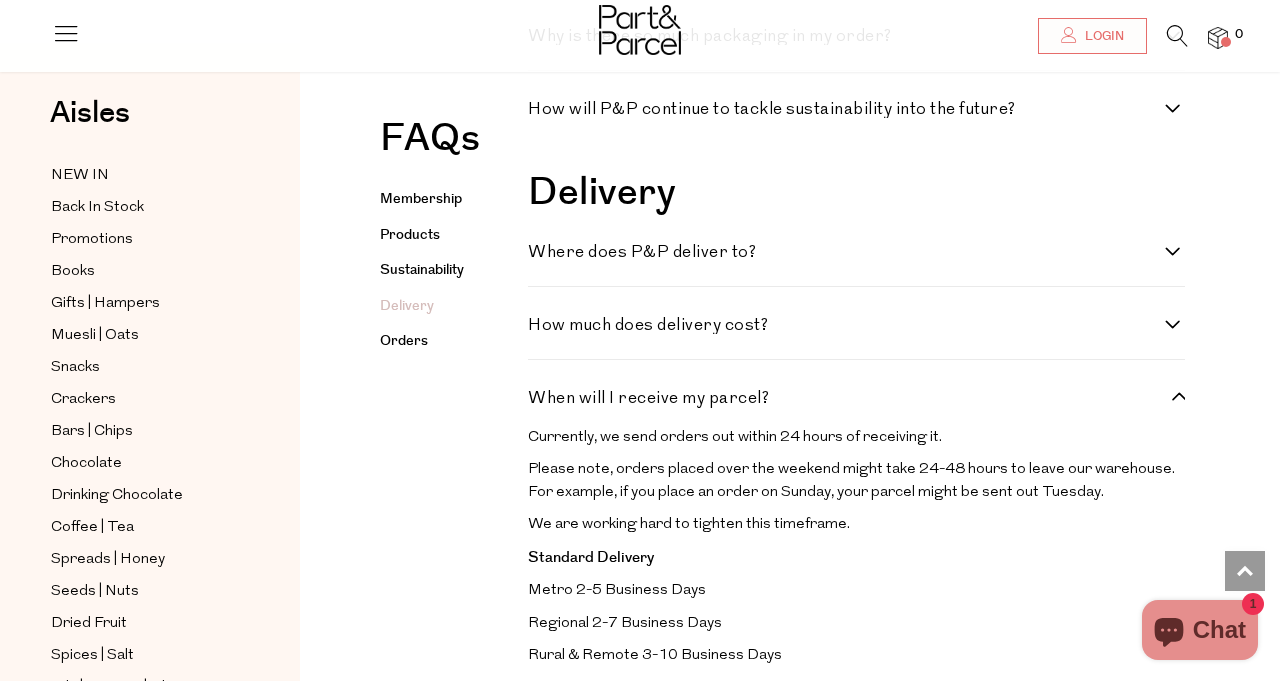 click on "When will I receive my parcel?" at bounding box center (856, 398) 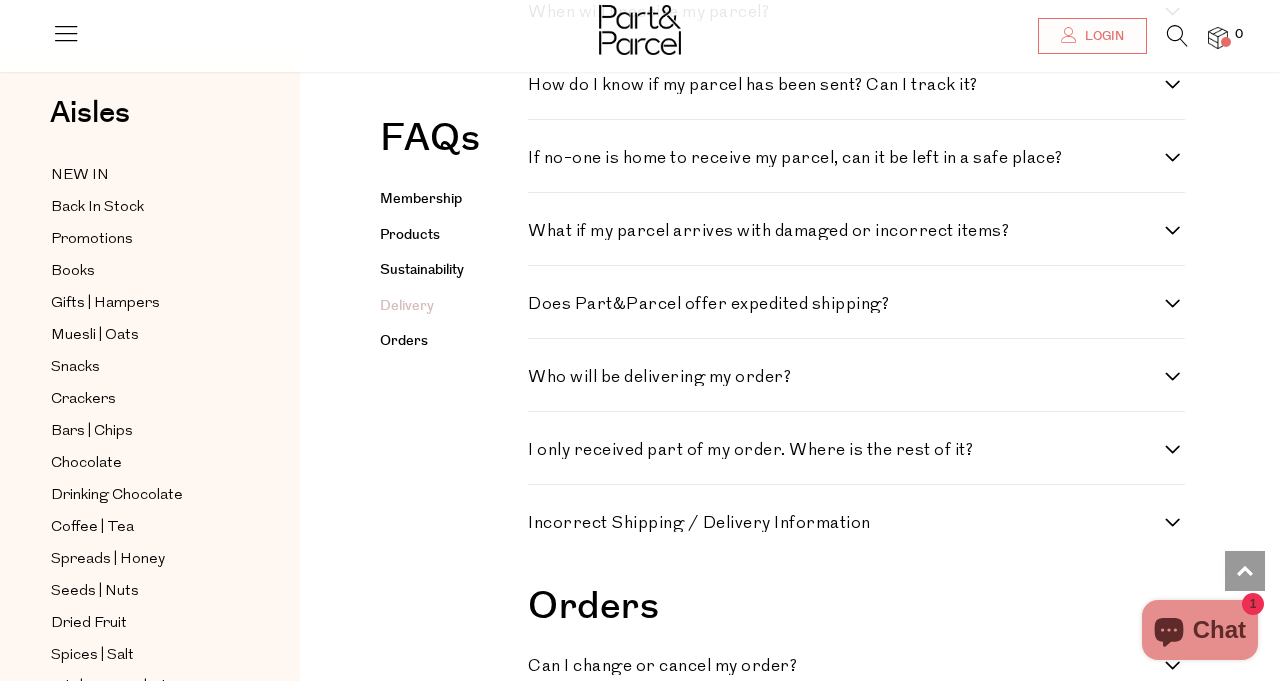 scroll, scrollTop: 2626, scrollLeft: 0, axis: vertical 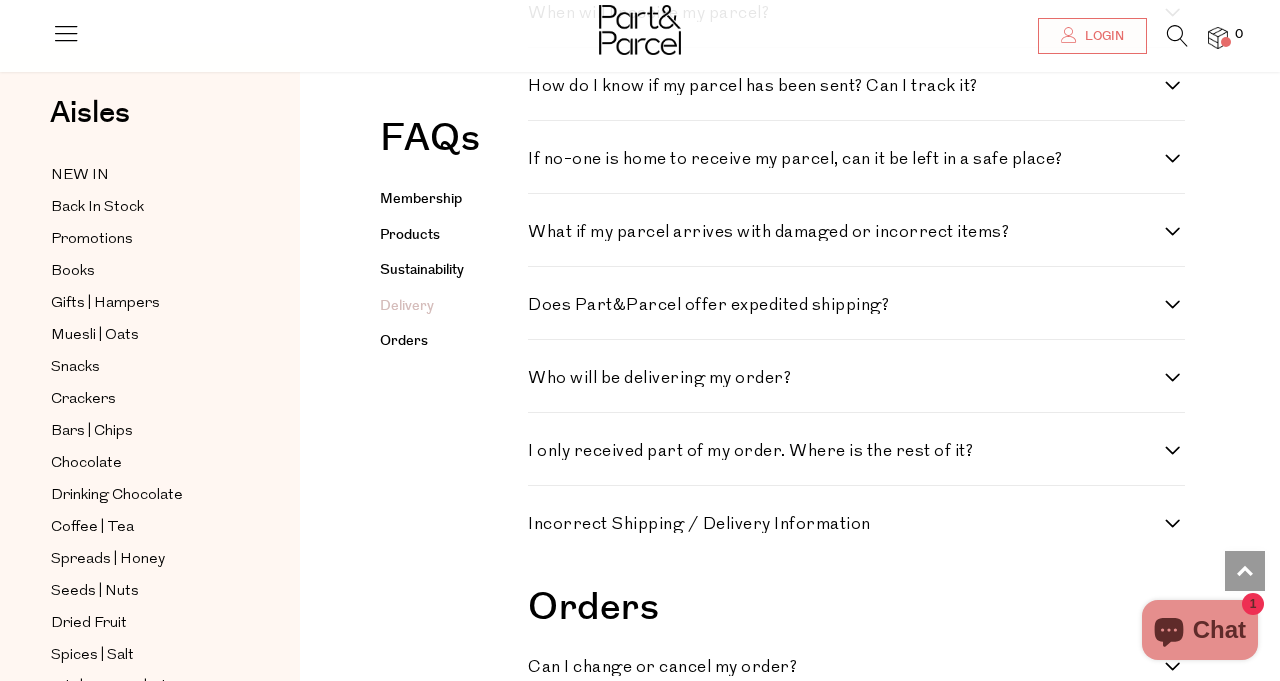 click on "Who will be delivering my order?" at bounding box center [856, 378] 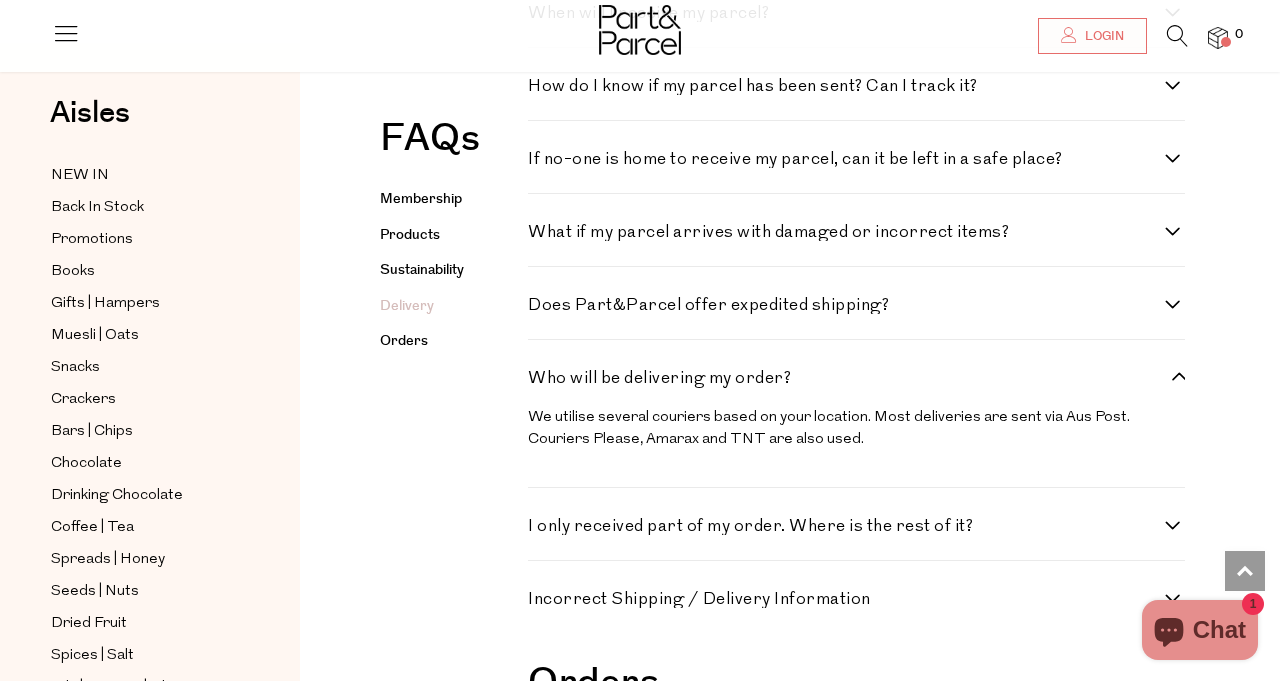 click on "Who will be delivering my order?" at bounding box center [856, 378] 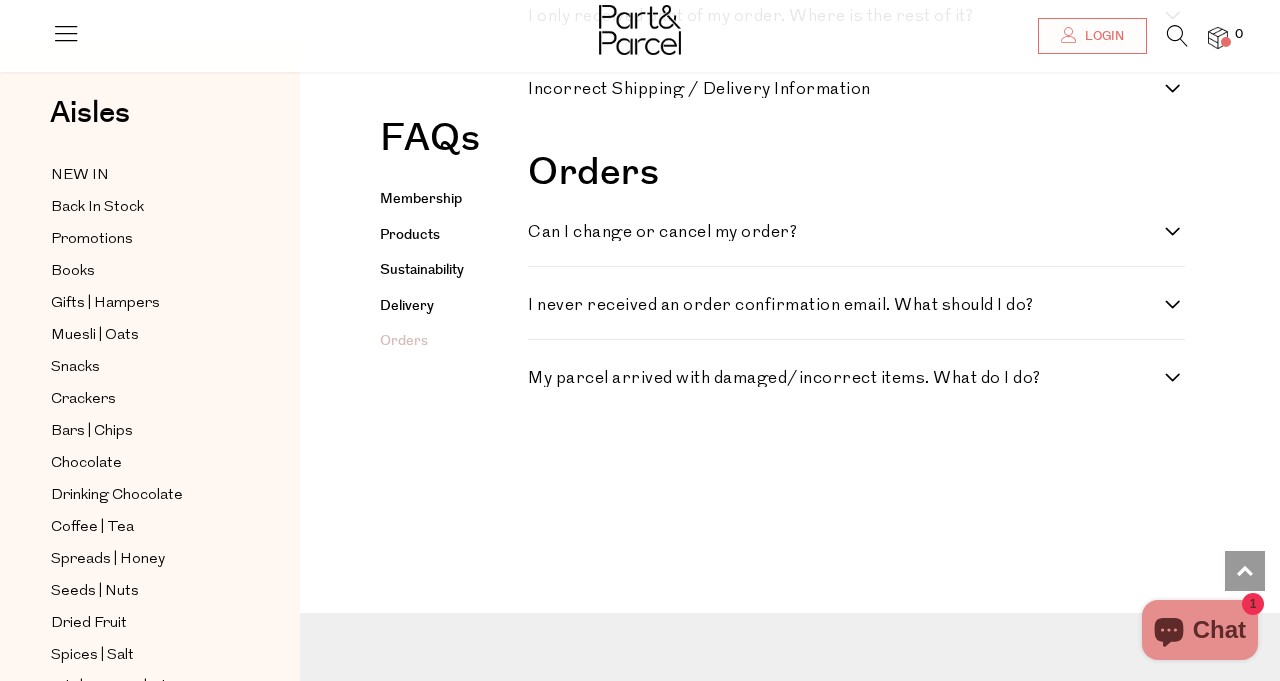 scroll, scrollTop: 3060, scrollLeft: 0, axis: vertical 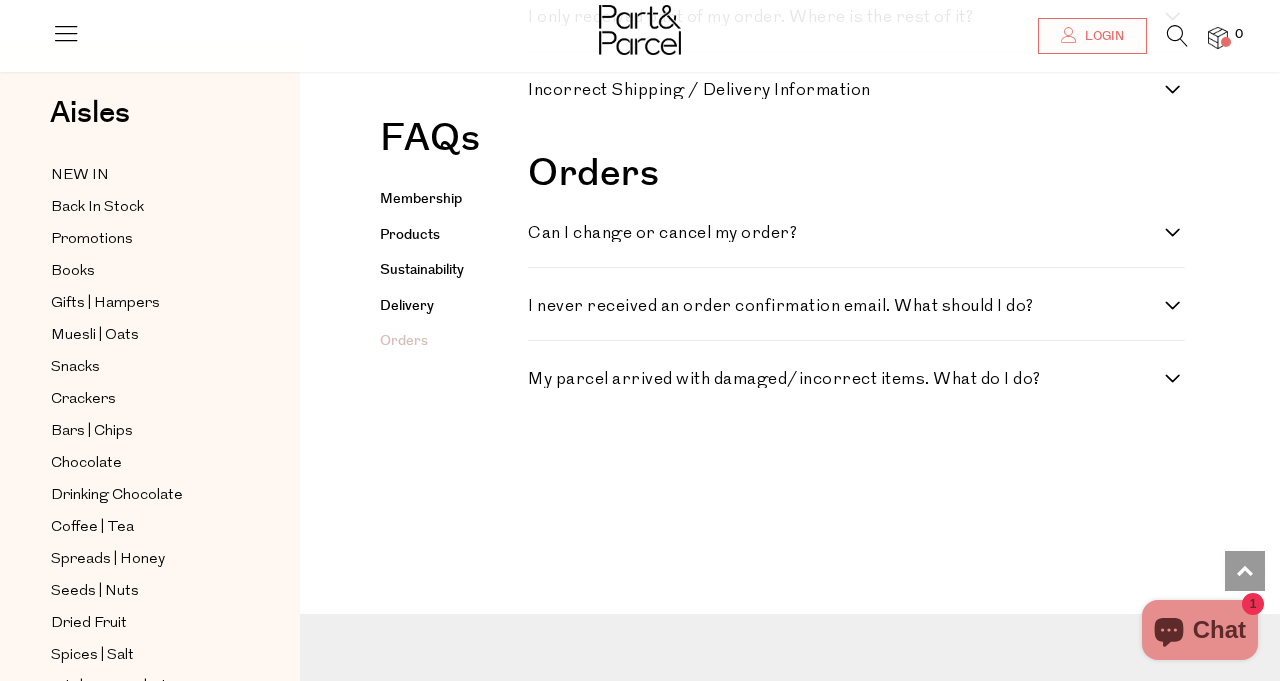 click on "My parcel arrived with damaged/incorrect items. What do I do?" at bounding box center [856, 379] 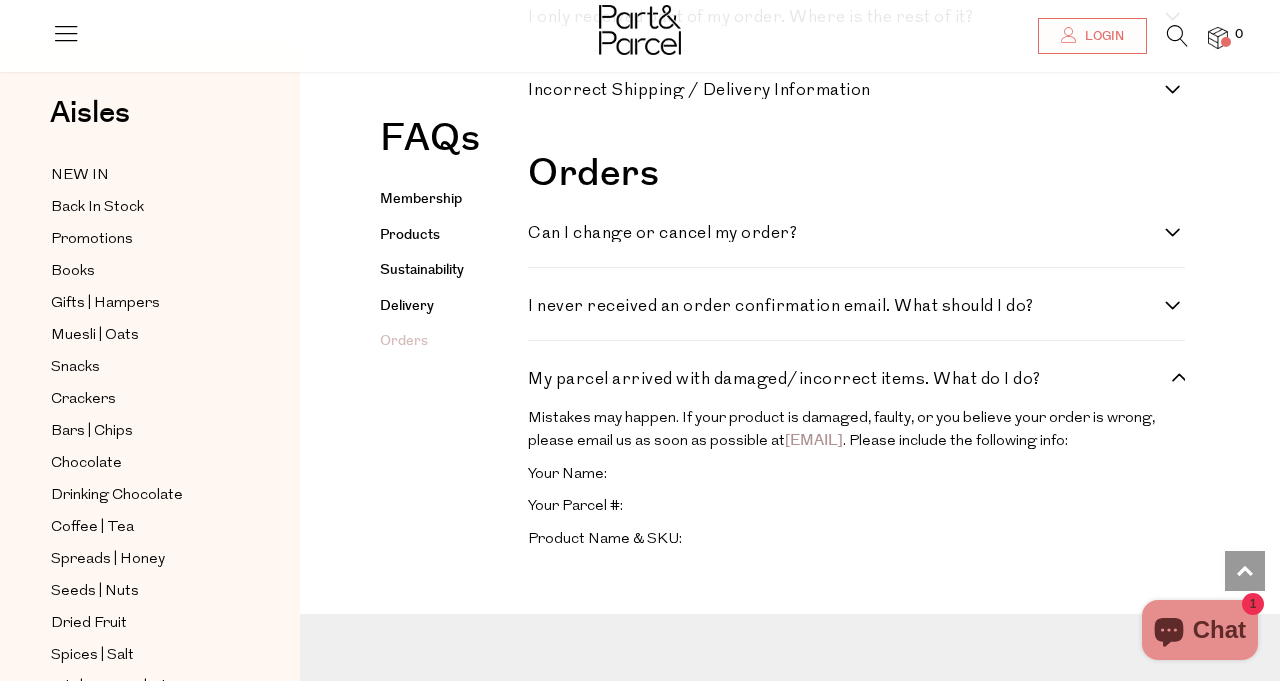 click on "My parcel arrived with damaged/incorrect items. What do I do?" at bounding box center [856, 379] 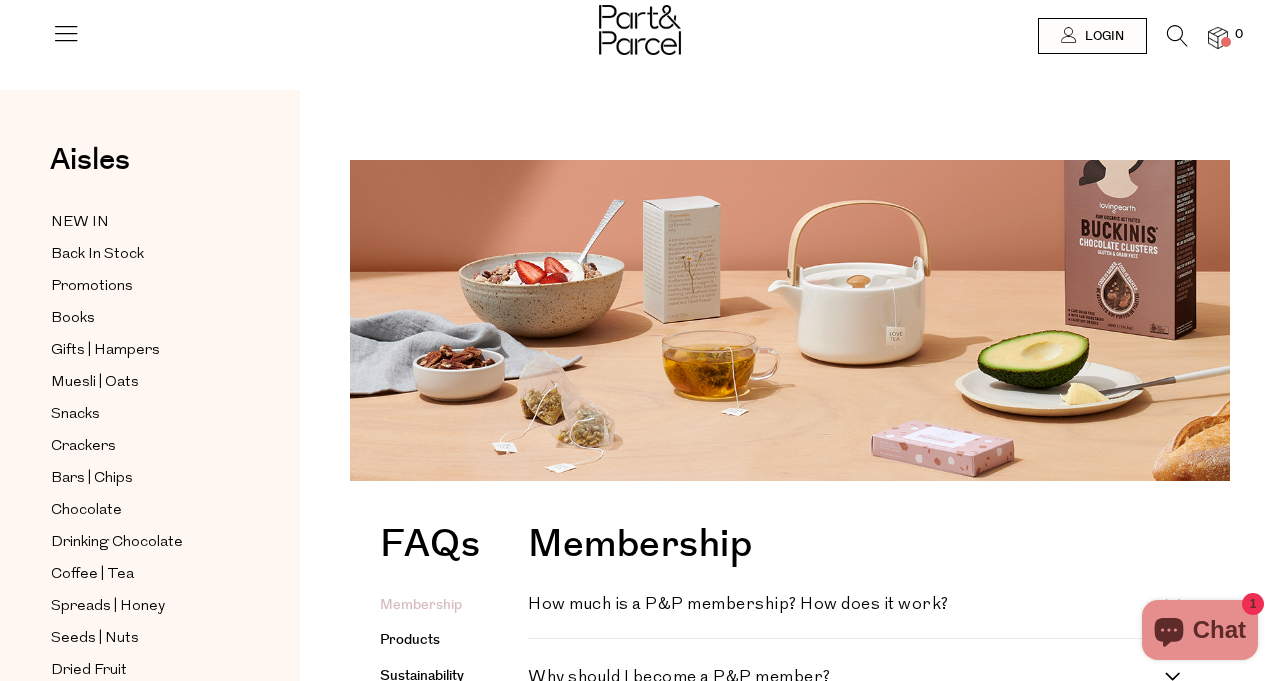 scroll, scrollTop: 0, scrollLeft: 0, axis: both 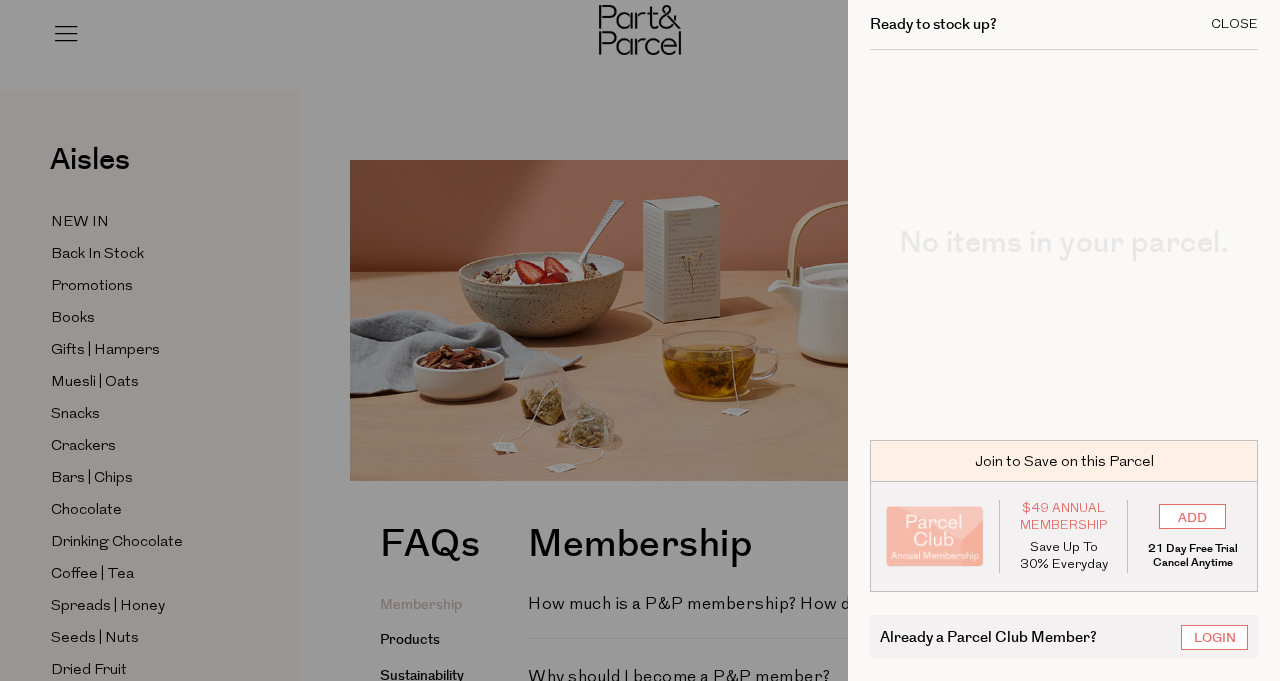 click on "Close" at bounding box center [1234, 24] 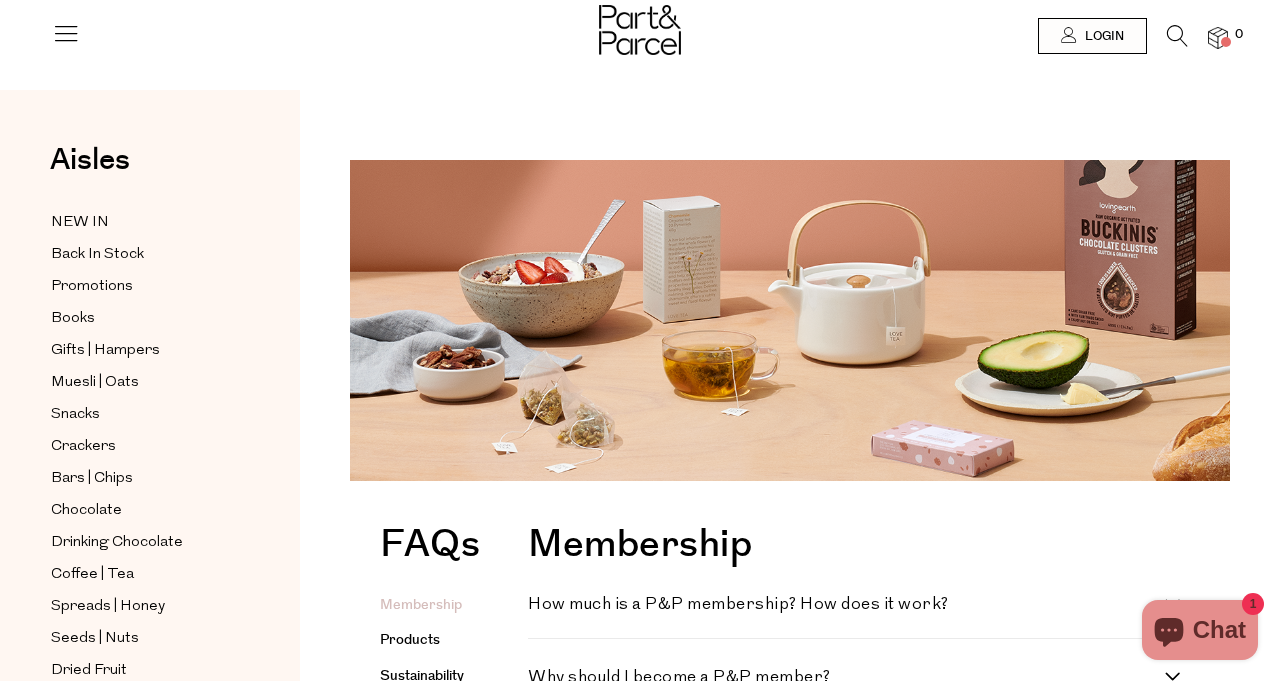 click at bounding box center [1177, 36] 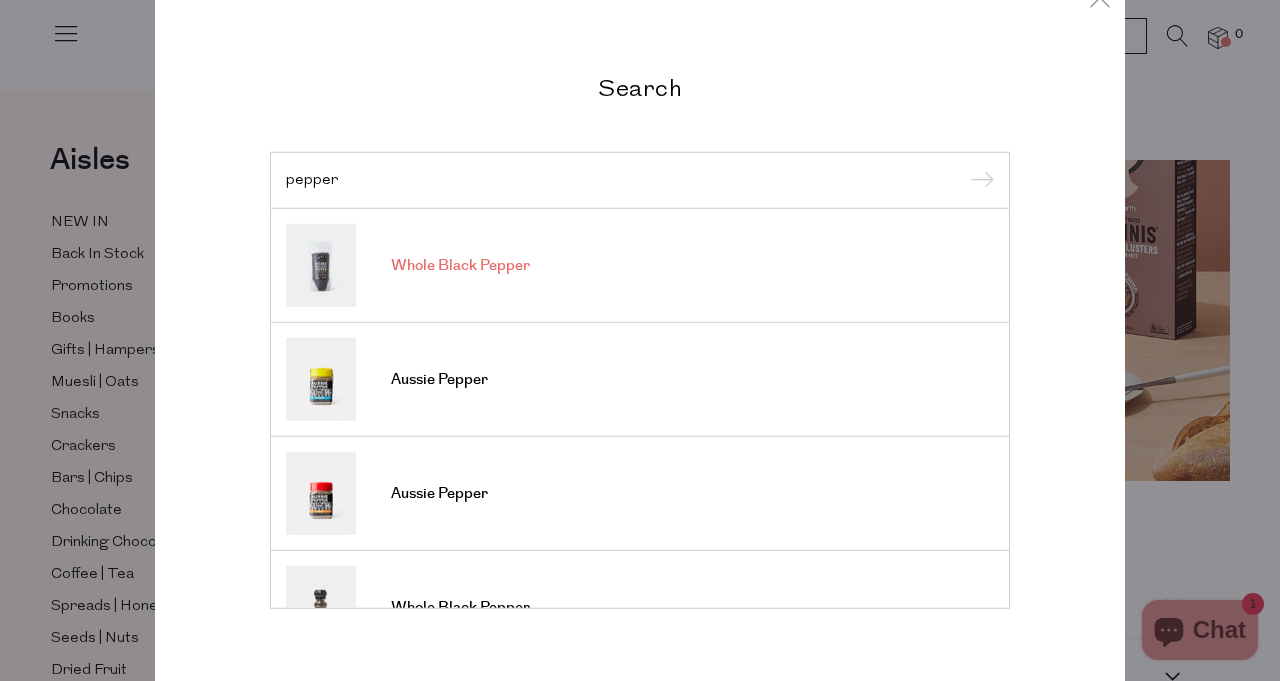 scroll, scrollTop: 0, scrollLeft: 0, axis: both 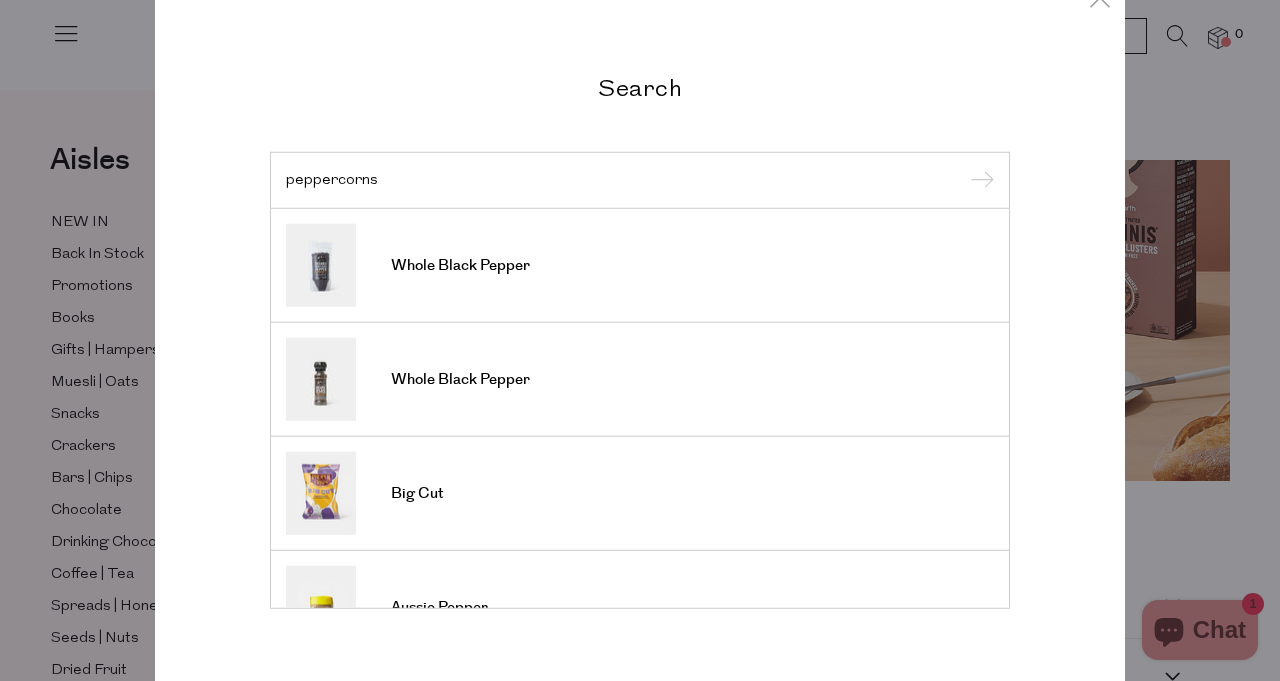 type on "peppercorns" 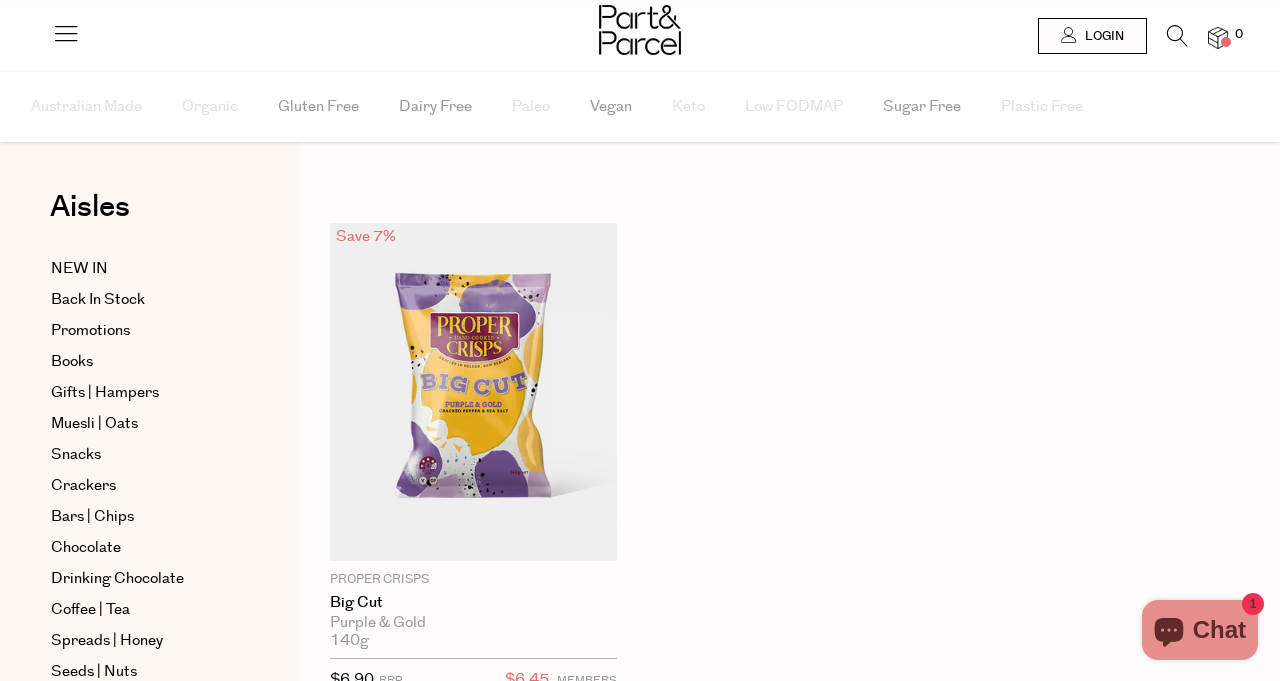scroll, scrollTop: 0, scrollLeft: 0, axis: both 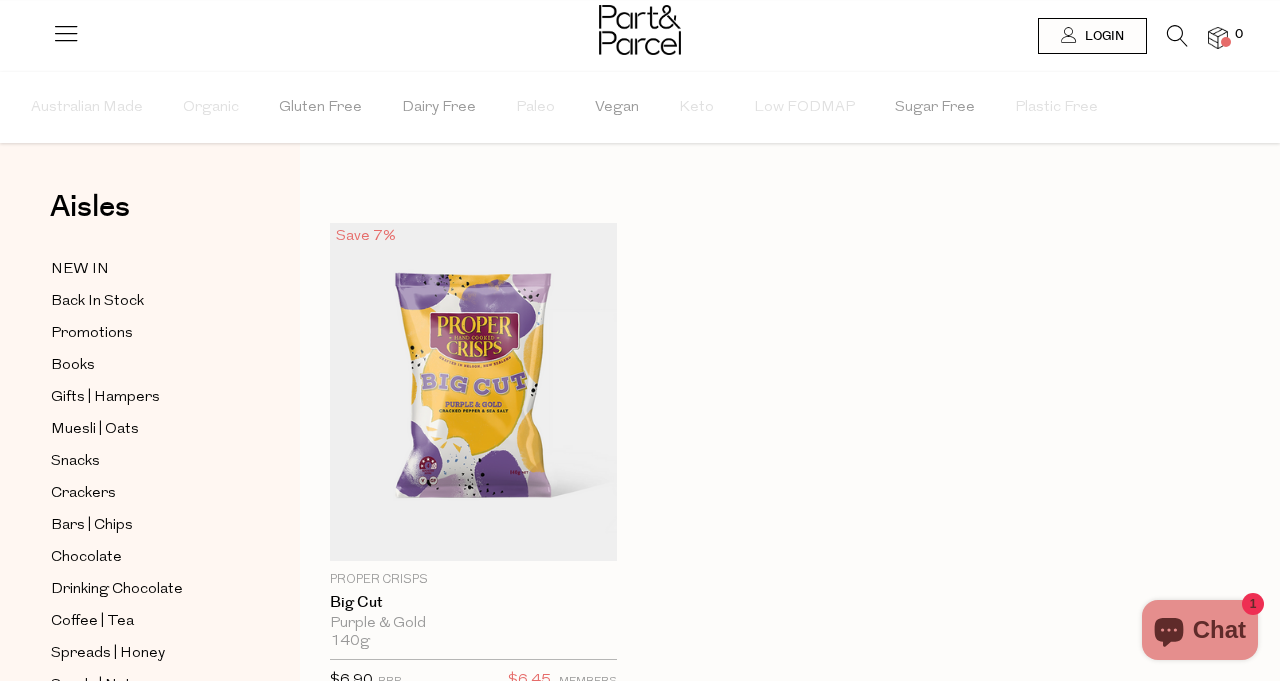 click at bounding box center (1177, 36) 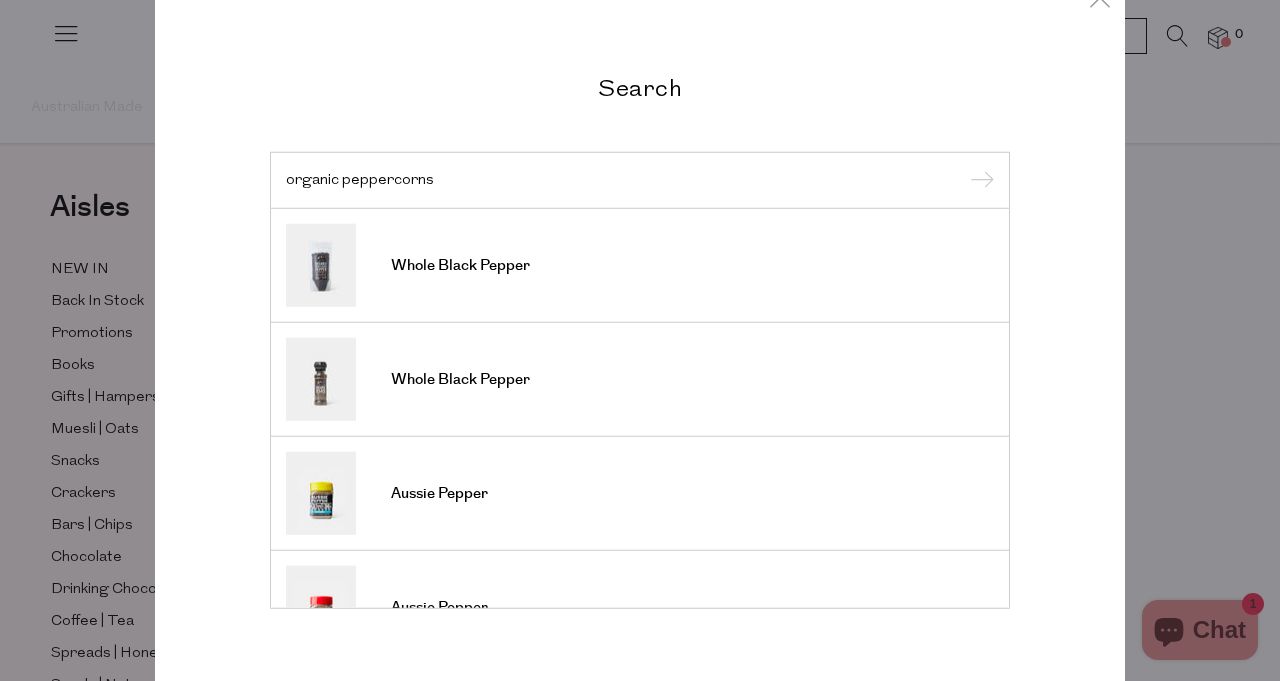 type on "organic peppercorns" 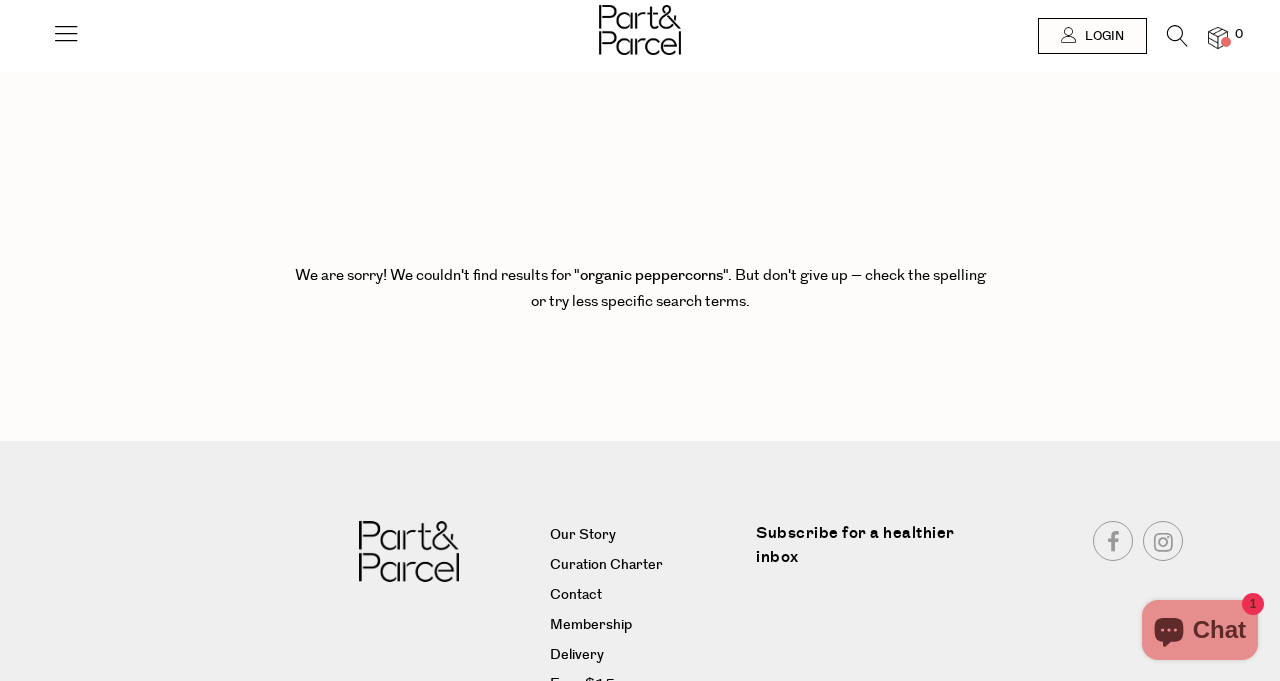 scroll, scrollTop: 0, scrollLeft: 0, axis: both 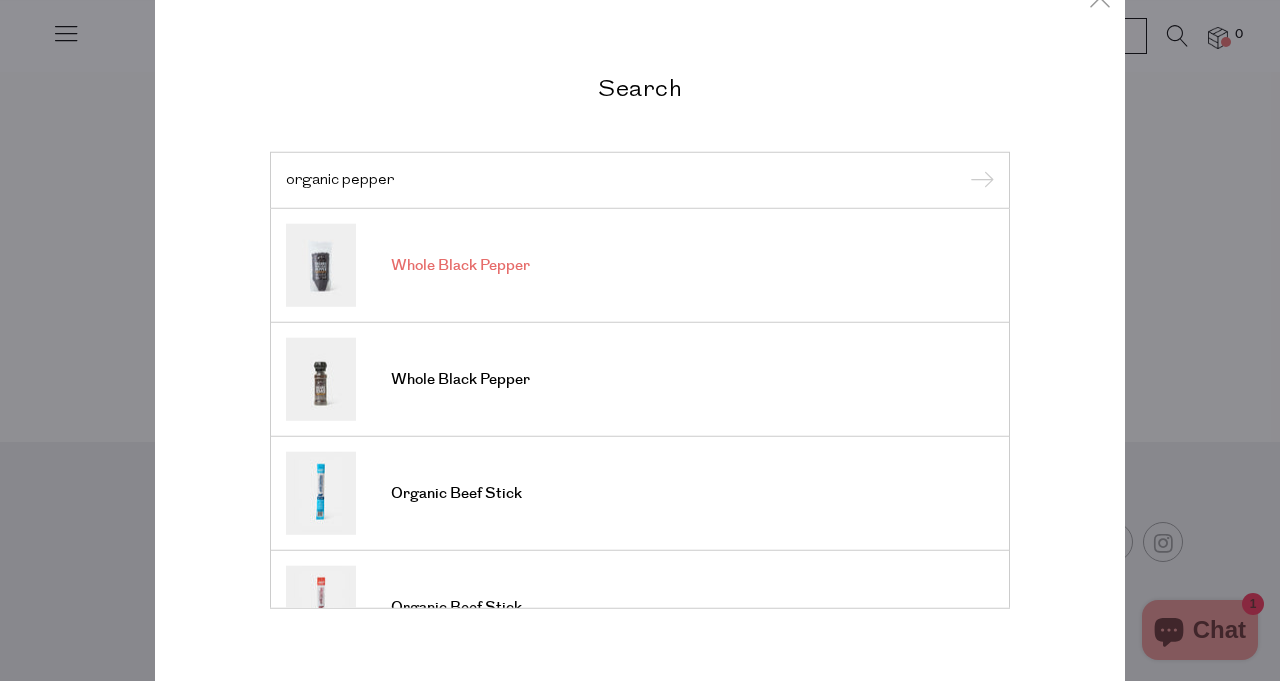 type on "organic pepper" 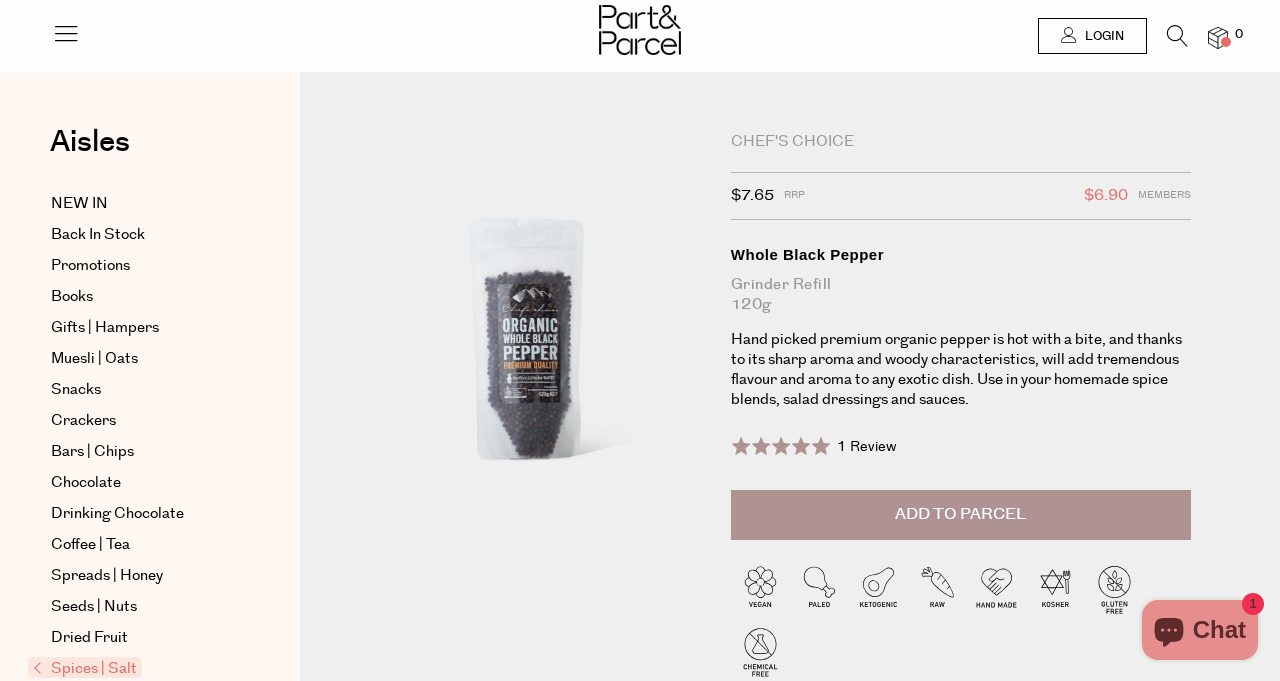 scroll, scrollTop: 0, scrollLeft: 0, axis: both 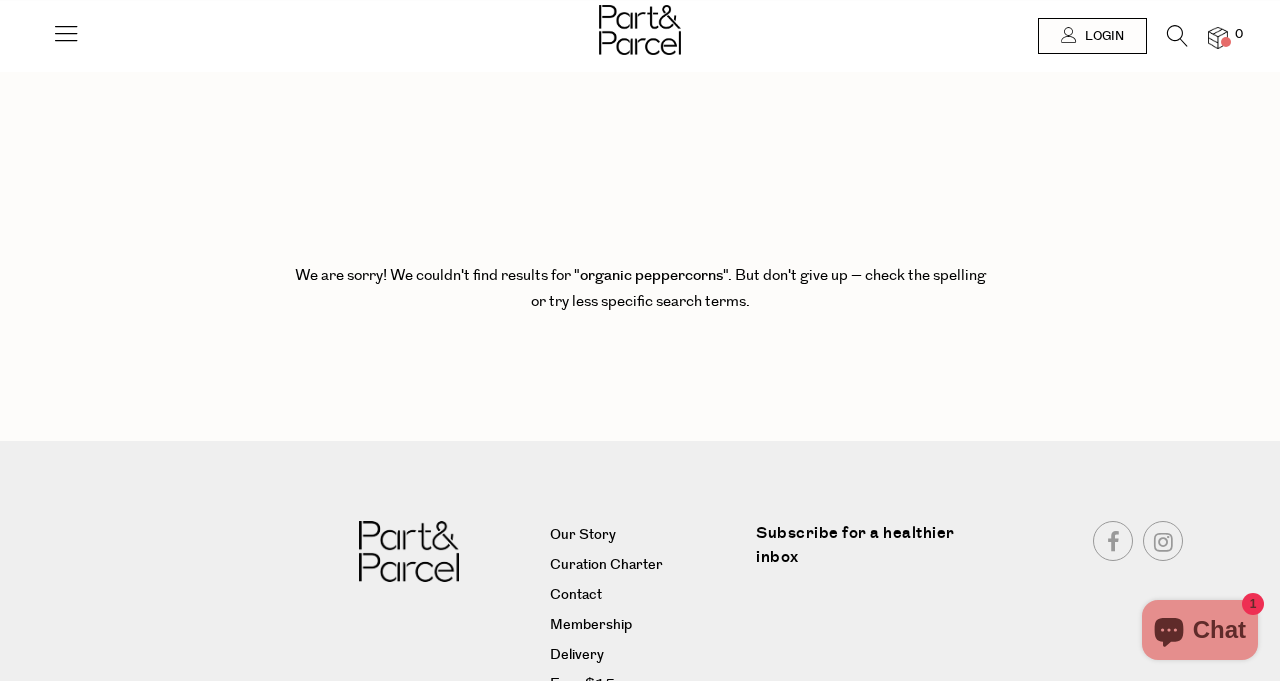 click at bounding box center [1177, 36] 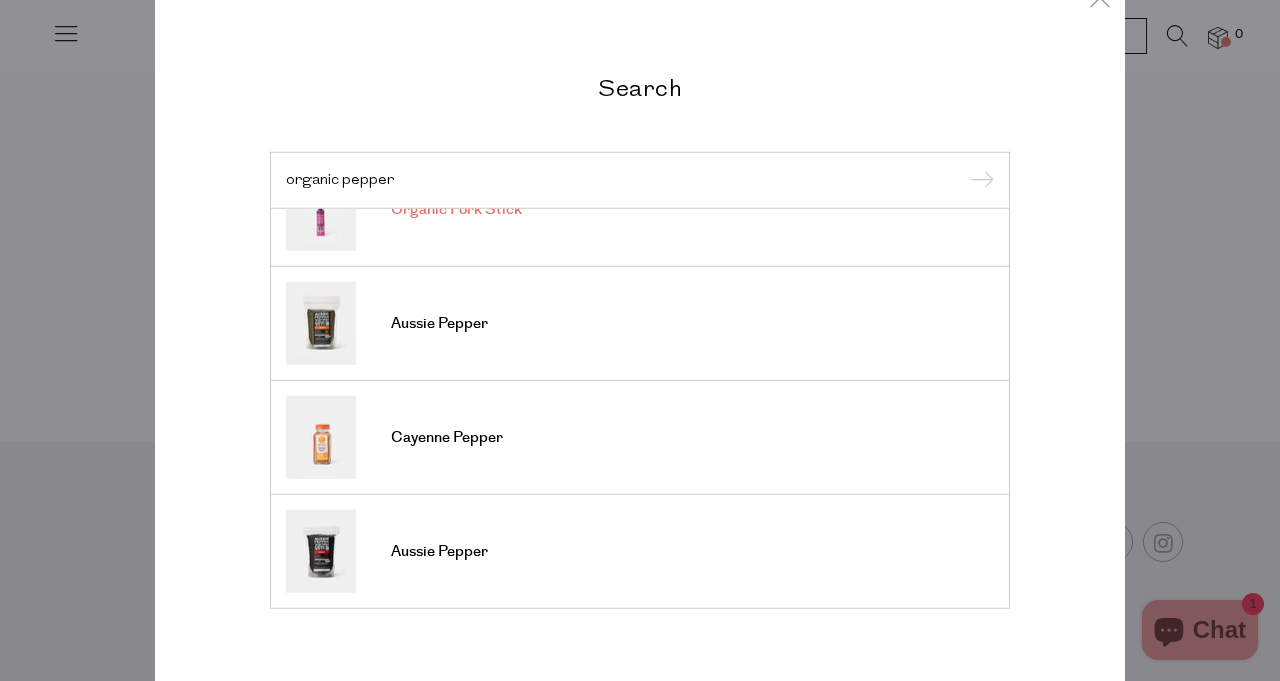 scroll, scrollTop: 740, scrollLeft: 0, axis: vertical 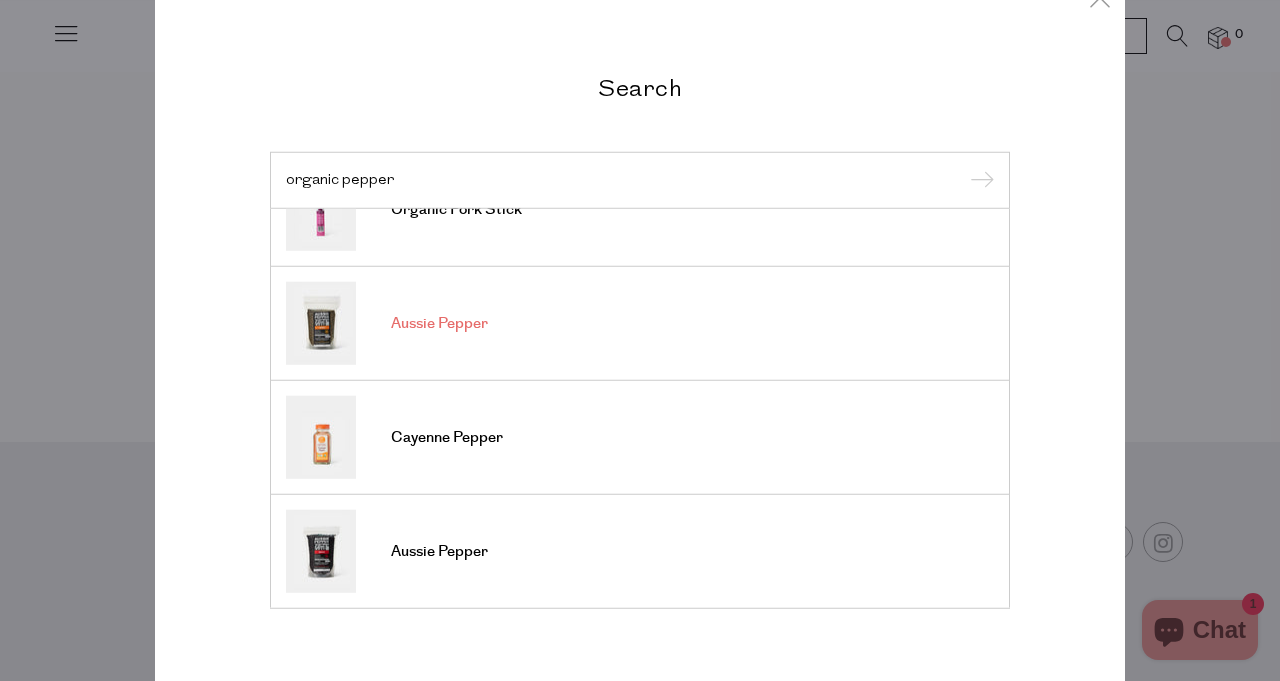 type on "organic pepper" 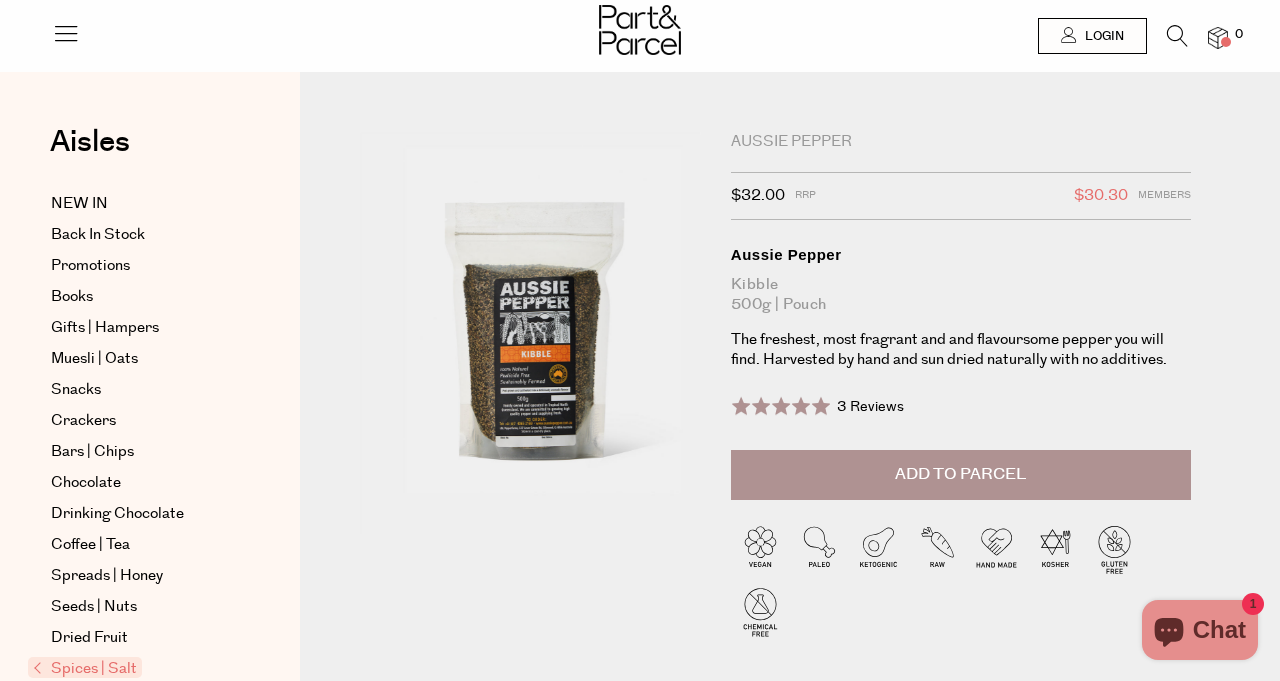 scroll, scrollTop: 0, scrollLeft: 0, axis: both 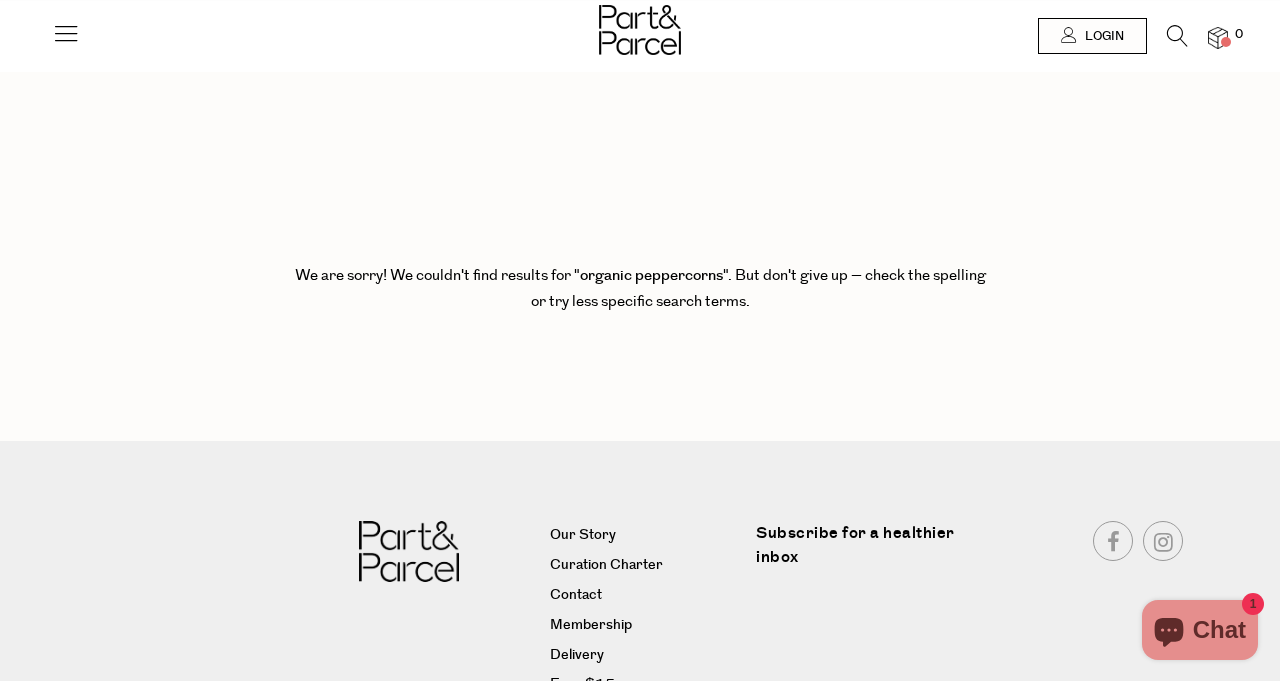 click at bounding box center (1177, 36) 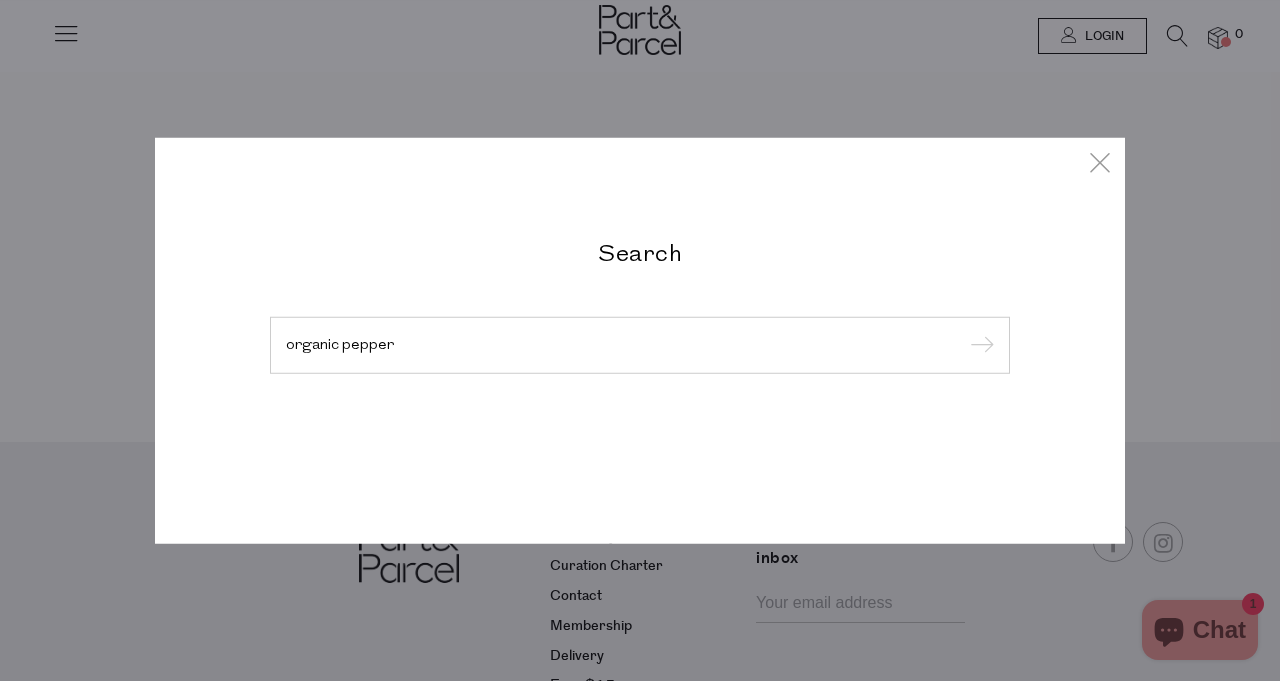 type on "organic pepper" 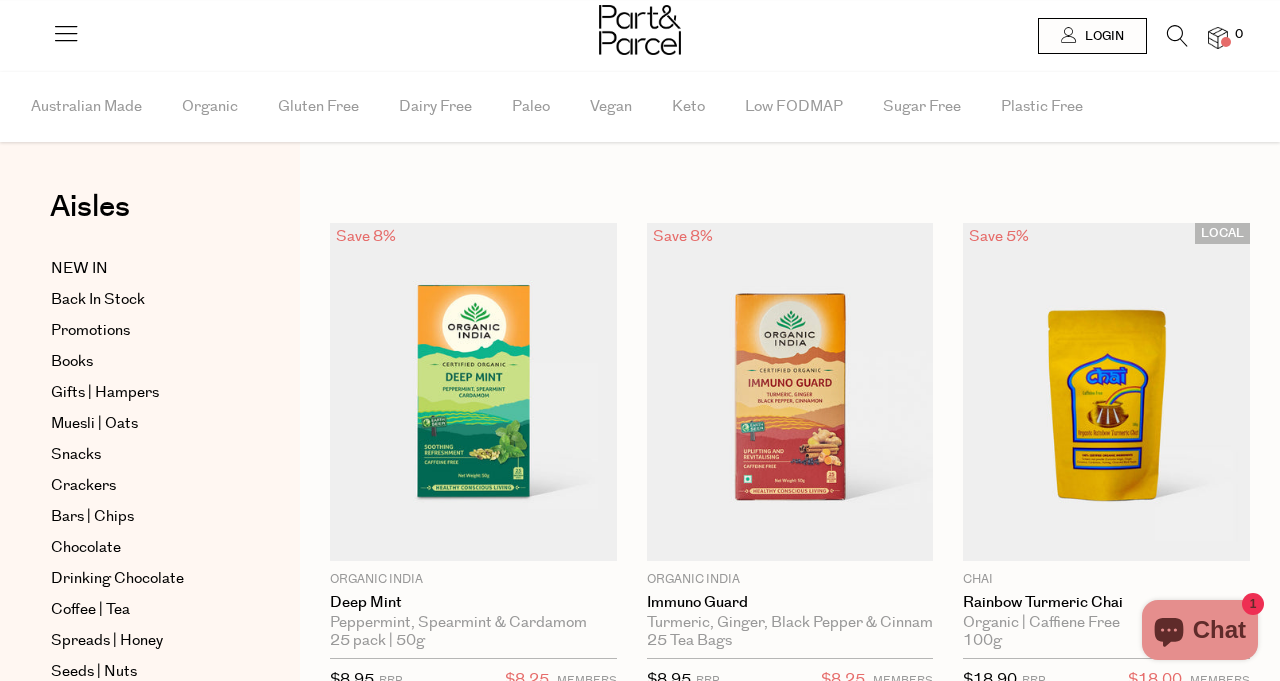 scroll, scrollTop: 0, scrollLeft: 0, axis: both 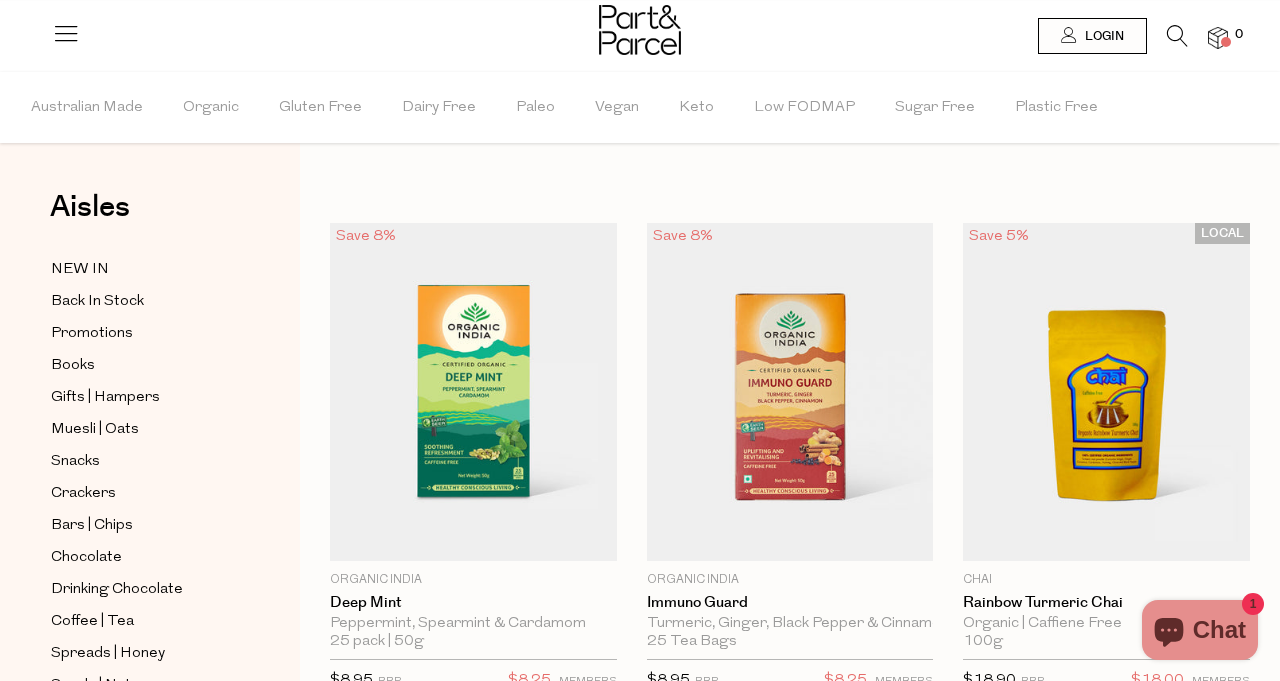 click at bounding box center (1177, 36) 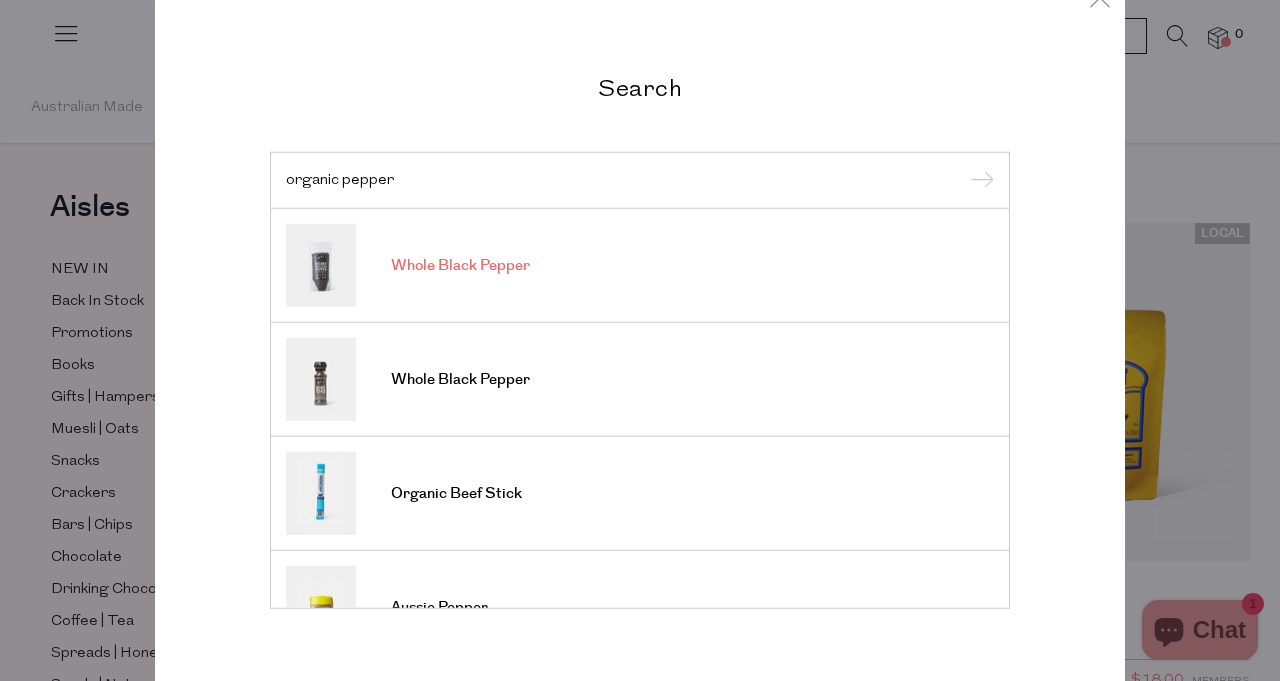 type on "organic pepper" 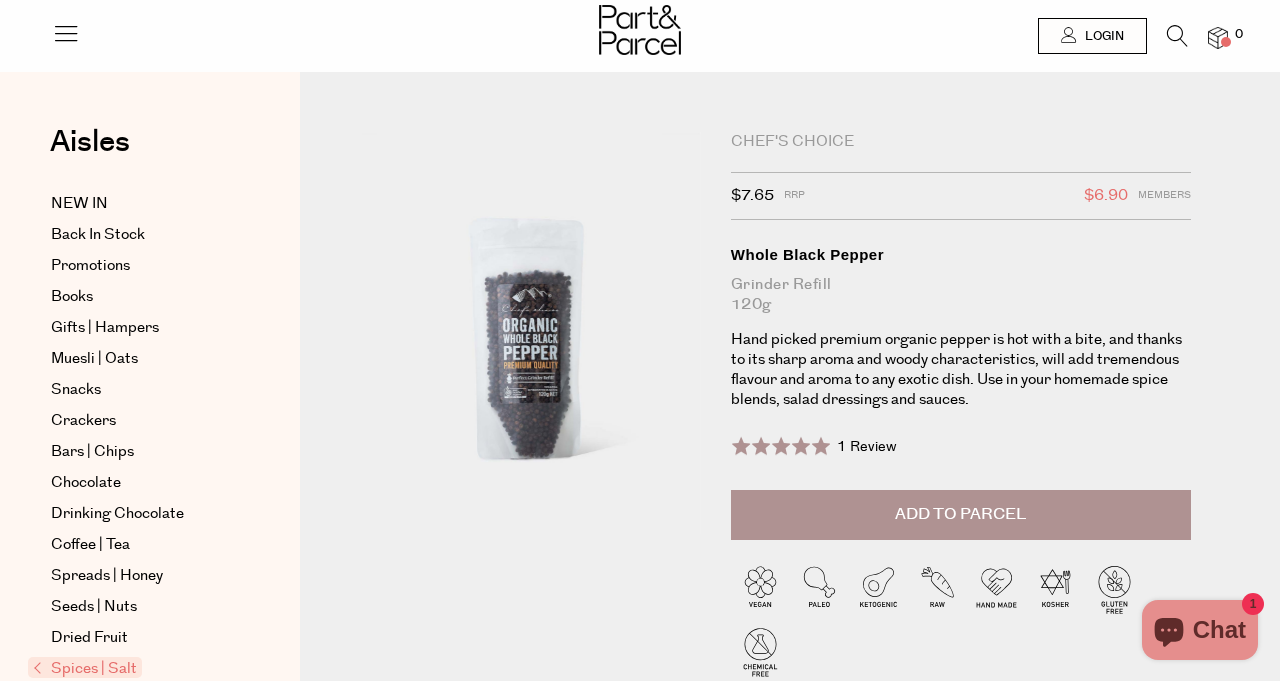 scroll, scrollTop: 0, scrollLeft: 0, axis: both 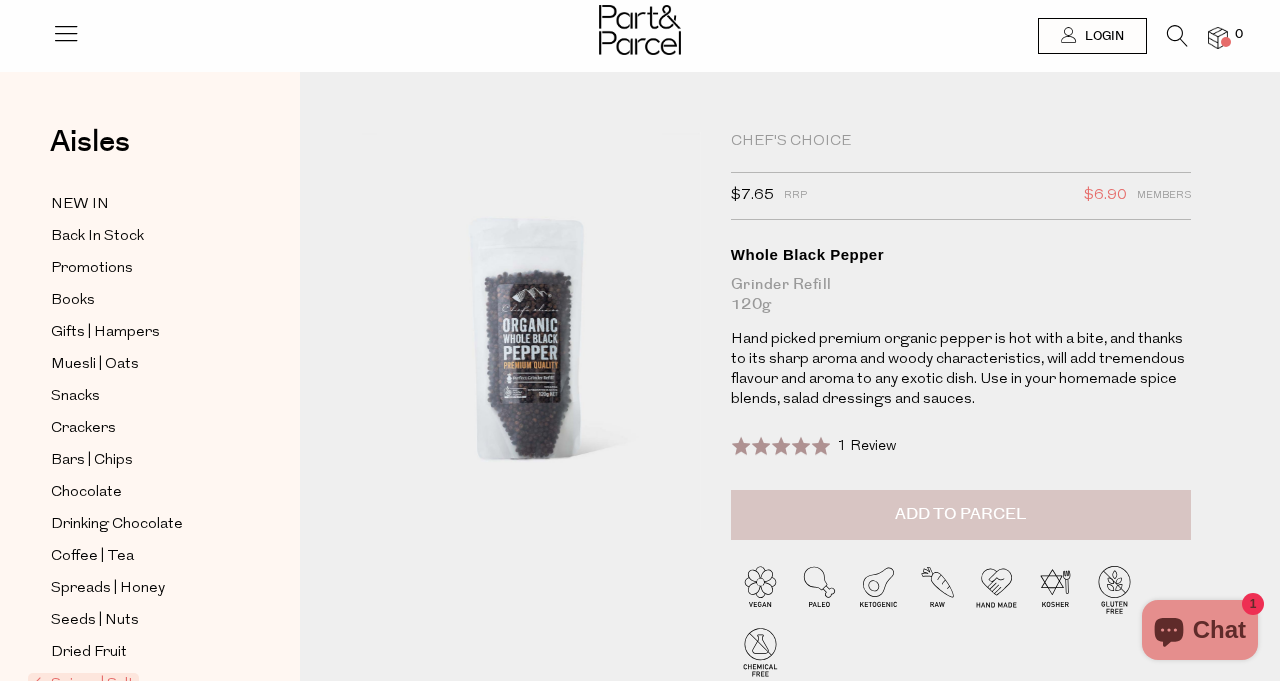 click on "Add to Parcel" at bounding box center [960, 514] 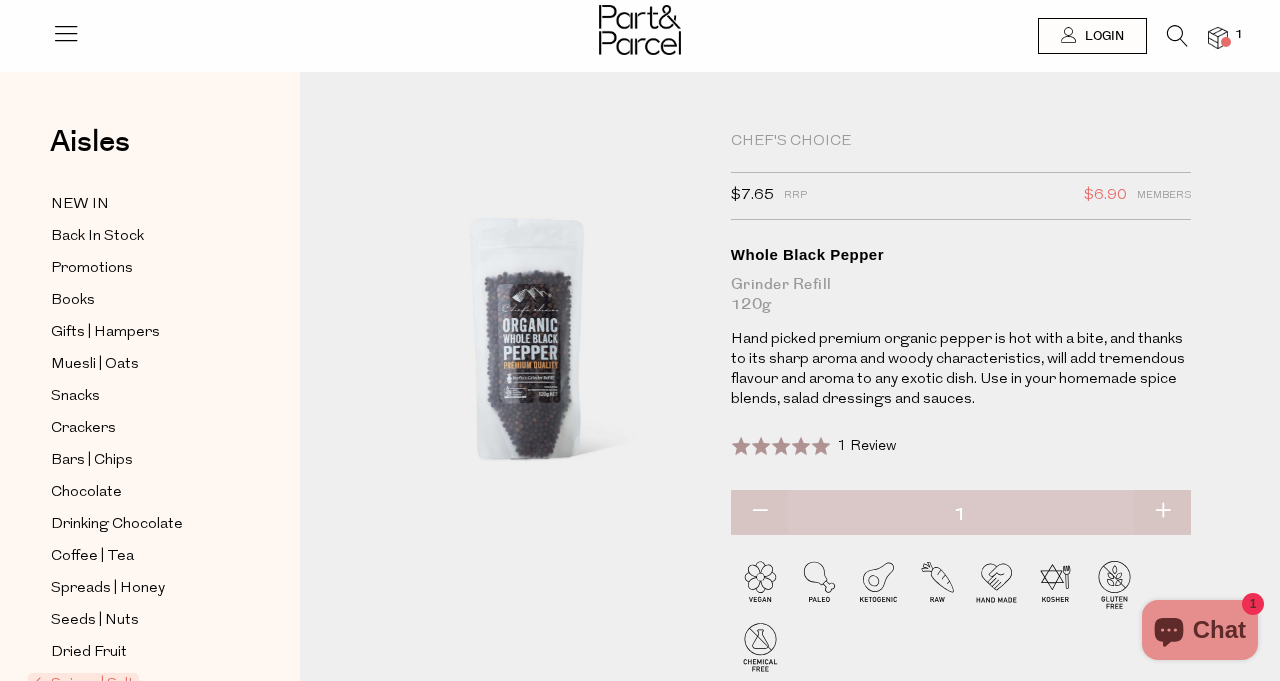 click at bounding box center [1162, 512] 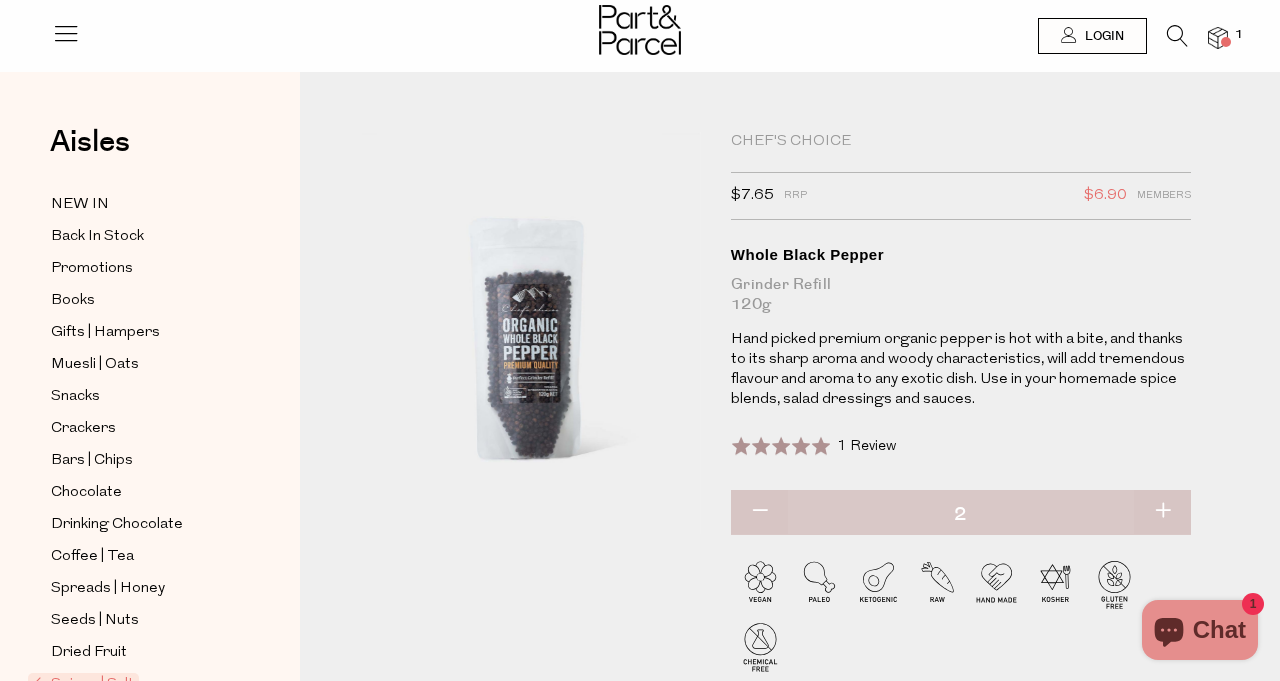type on "2" 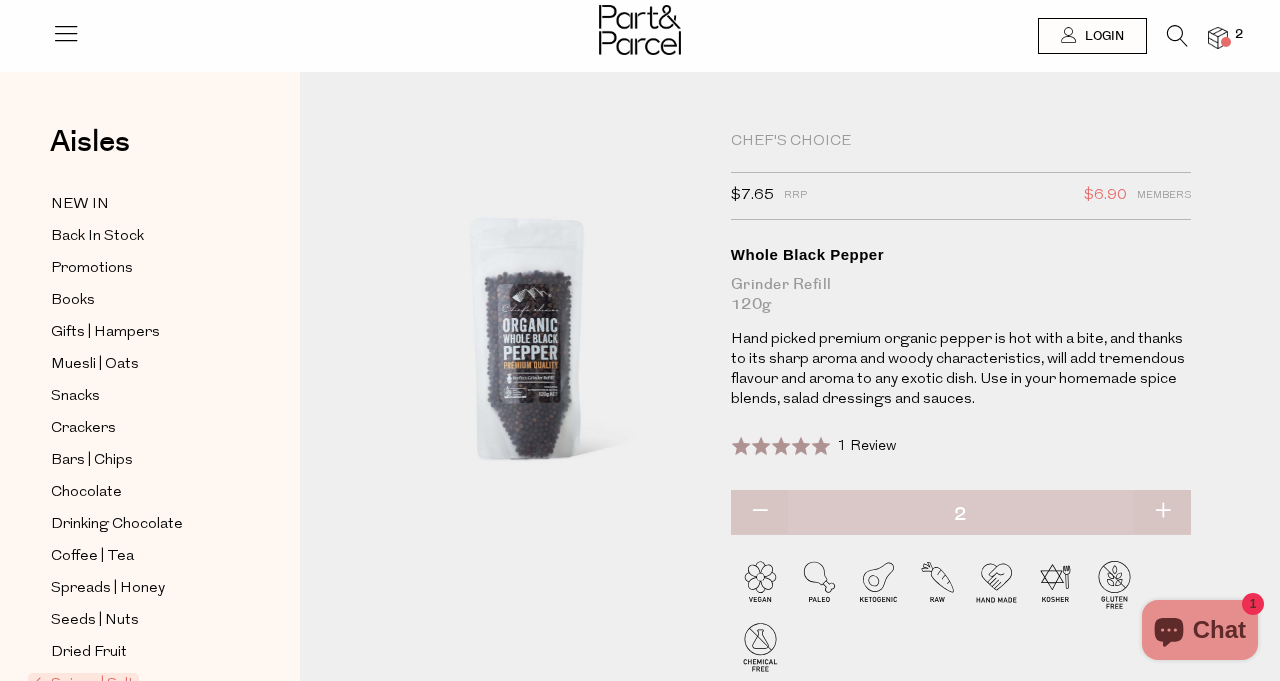 click at bounding box center (1177, 36) 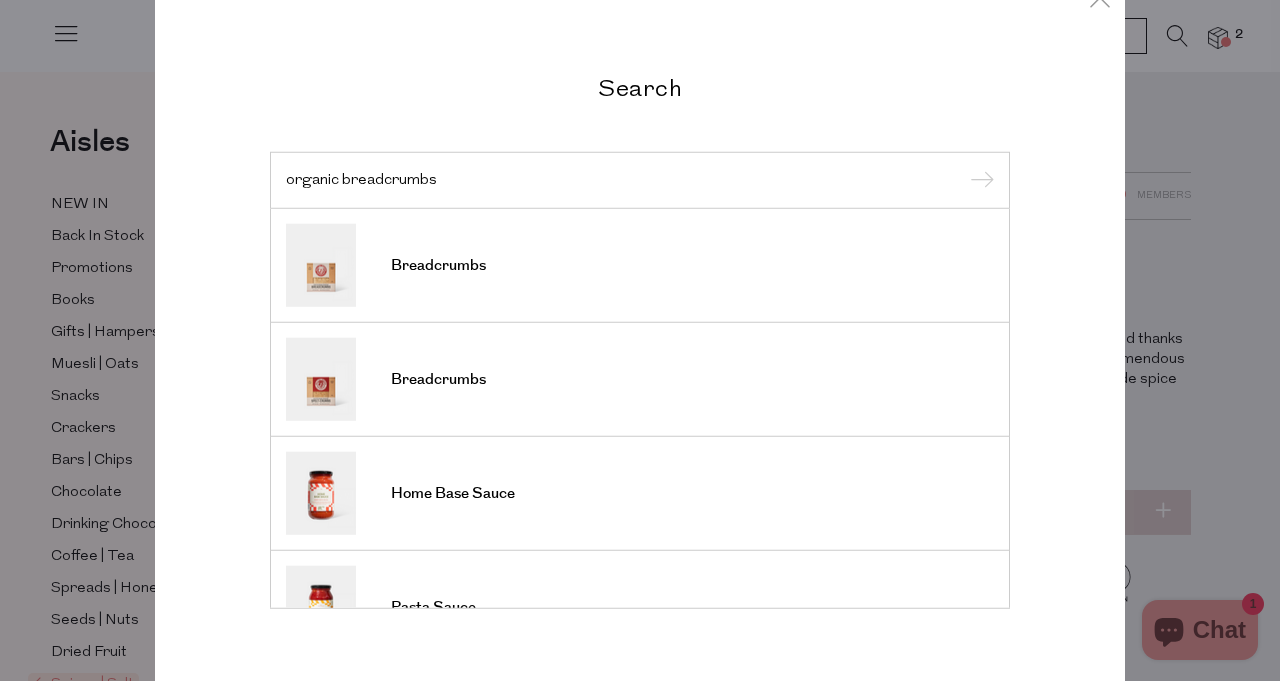 type on "organic breadcrumbs" 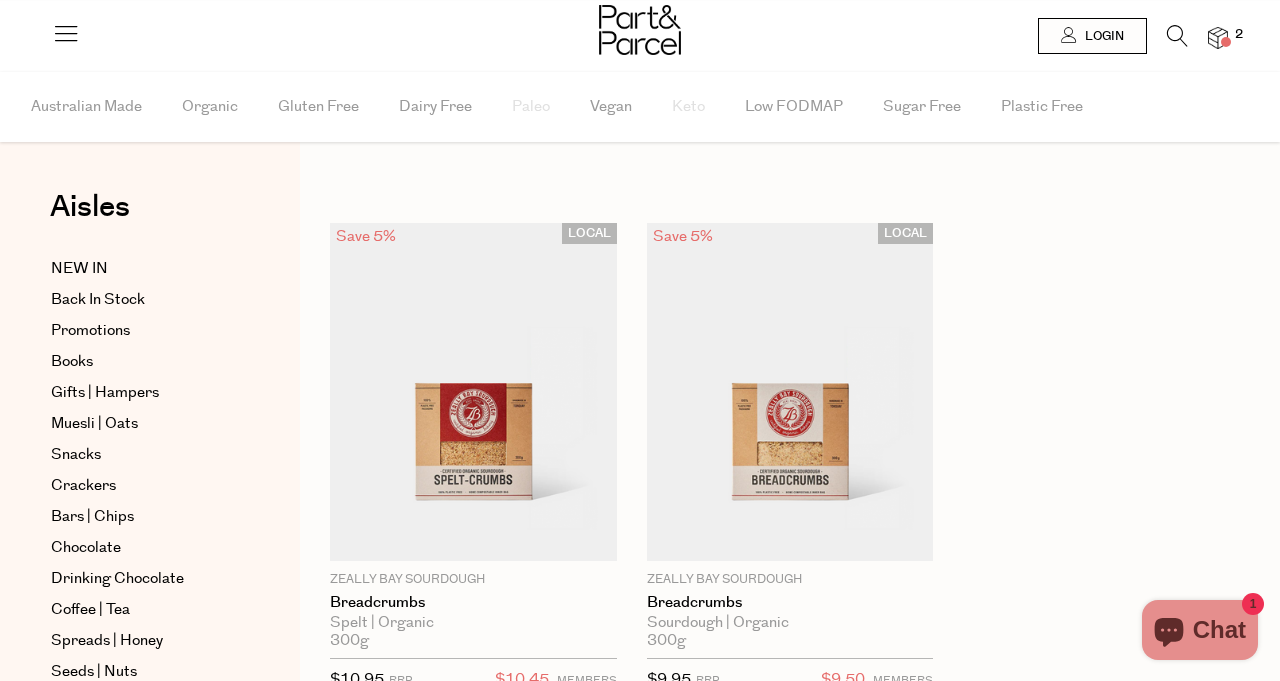 scroll, scrollTop: 0, scrollLeft: 0, axis: both 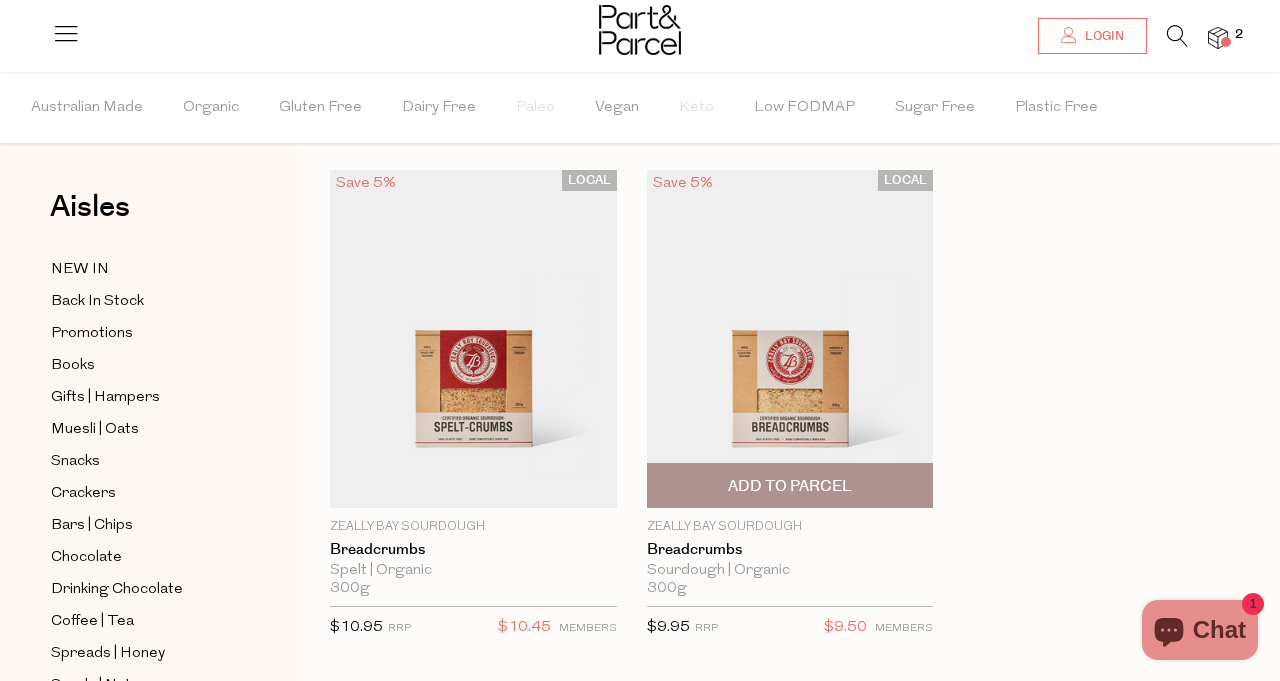 click at bounding box center (790, 339) 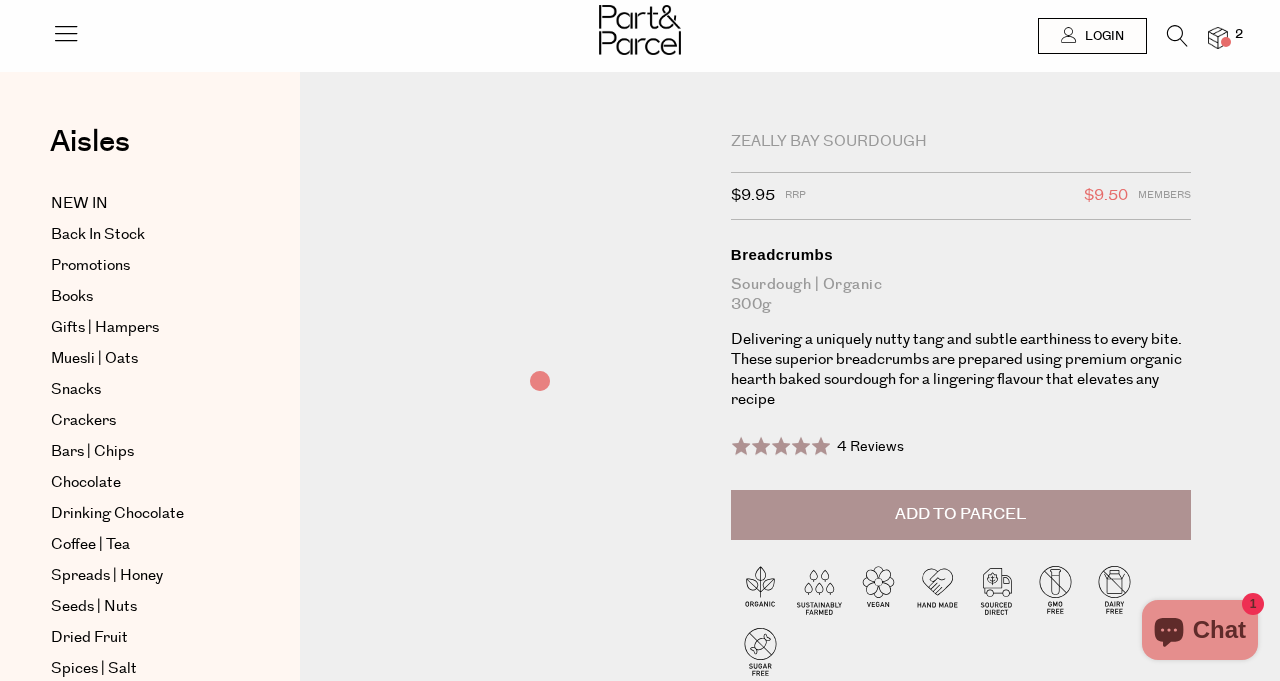 scroll, scrollTop: 0, scrollLeft: 0, axis: both 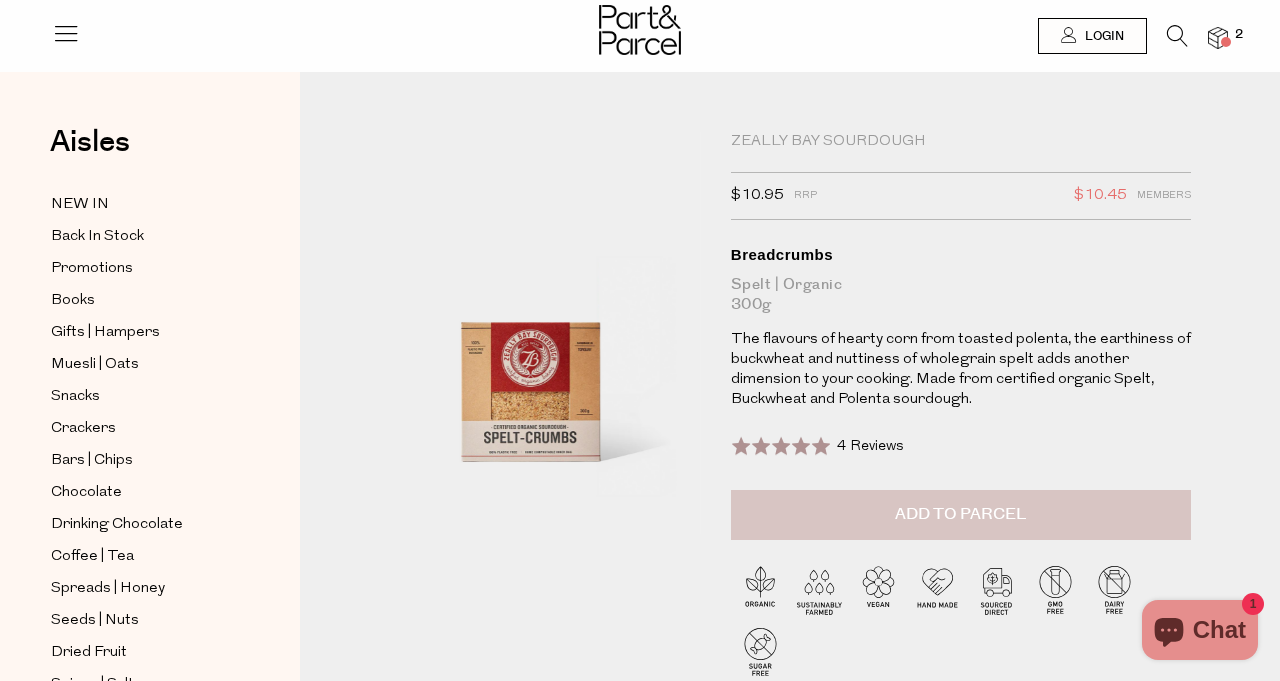 click on "Add to Parcel" at bounding box center [960, 514] 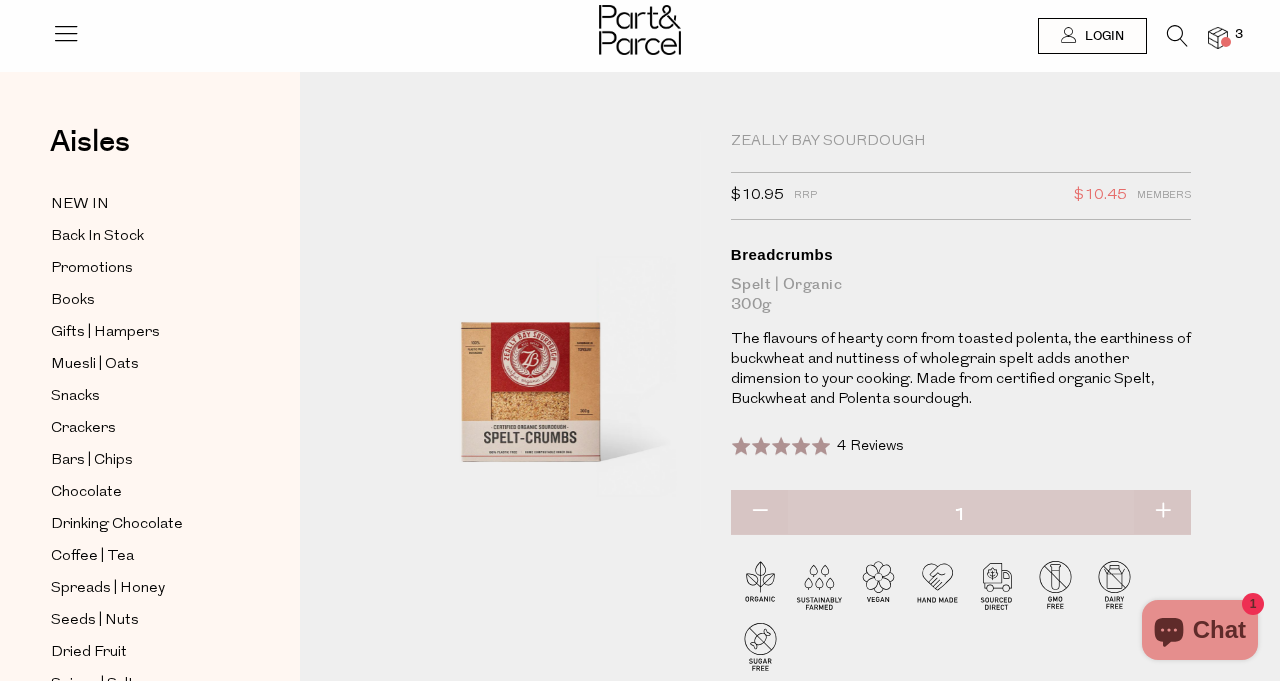 click at bounding box center [1177, 36] 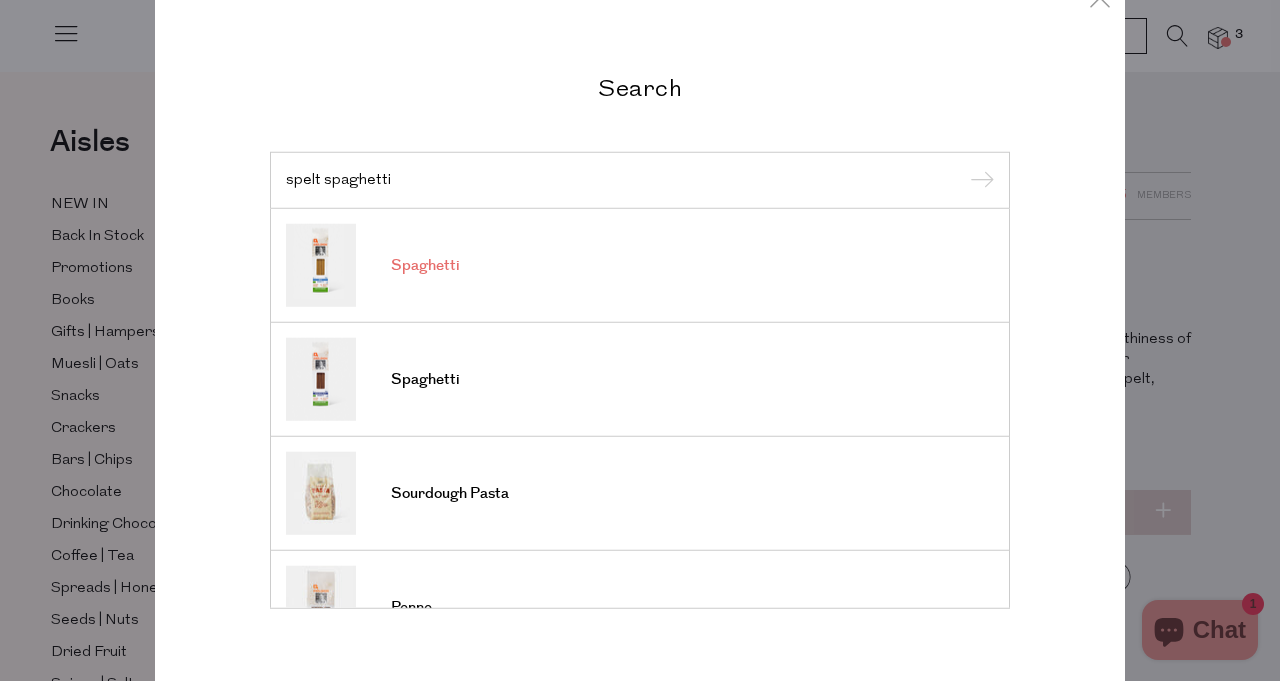 type on "spelt spaghetti" 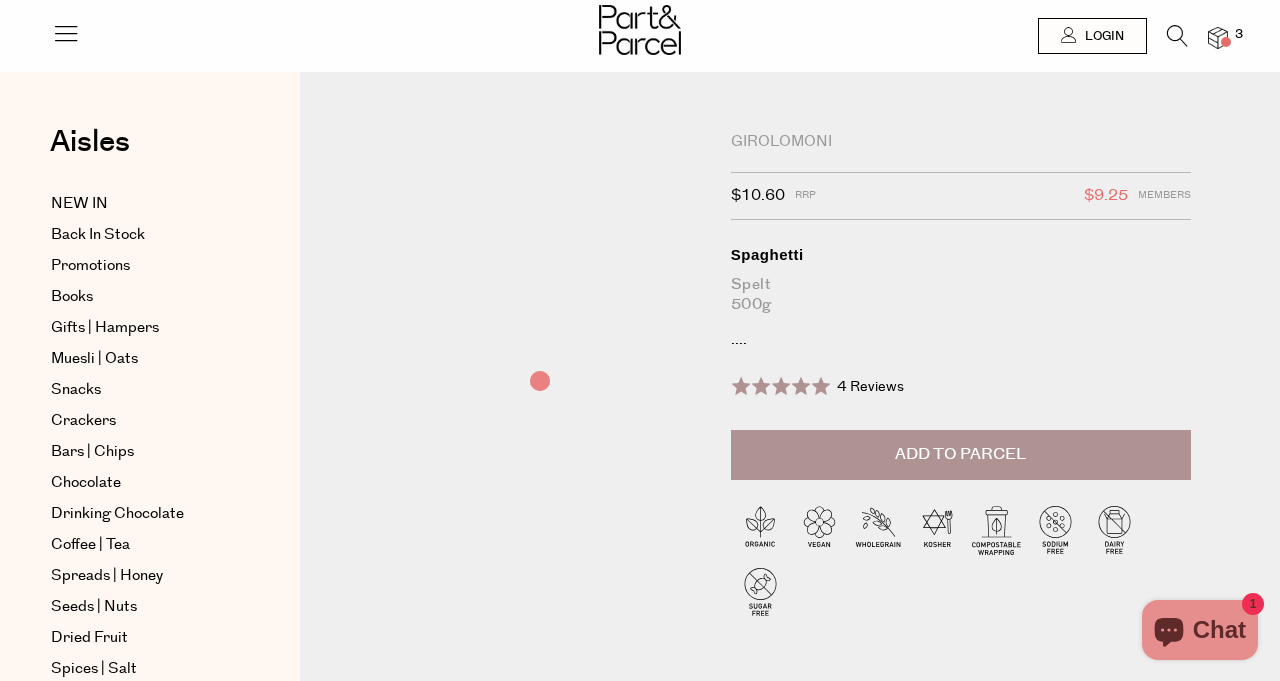 scroll, scrollTop: 0, scrollLeft: 0, axis: both 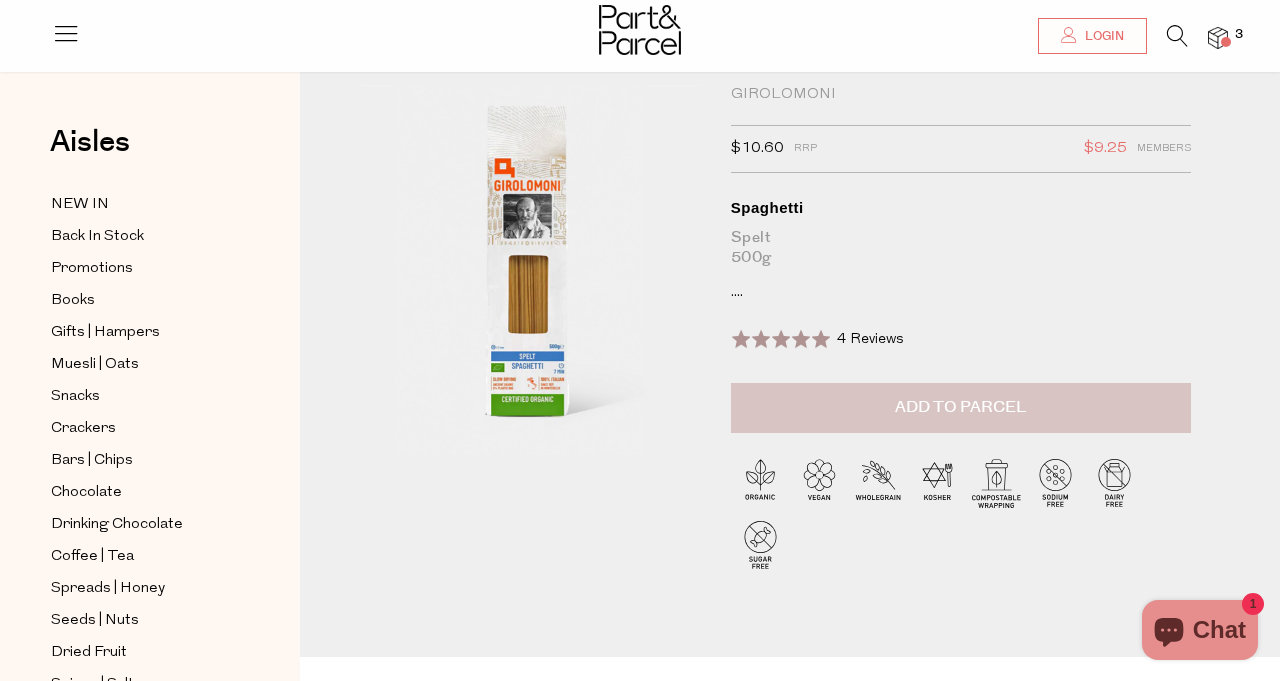 click on "Add to Parcel" at bounding box center (960, 407) 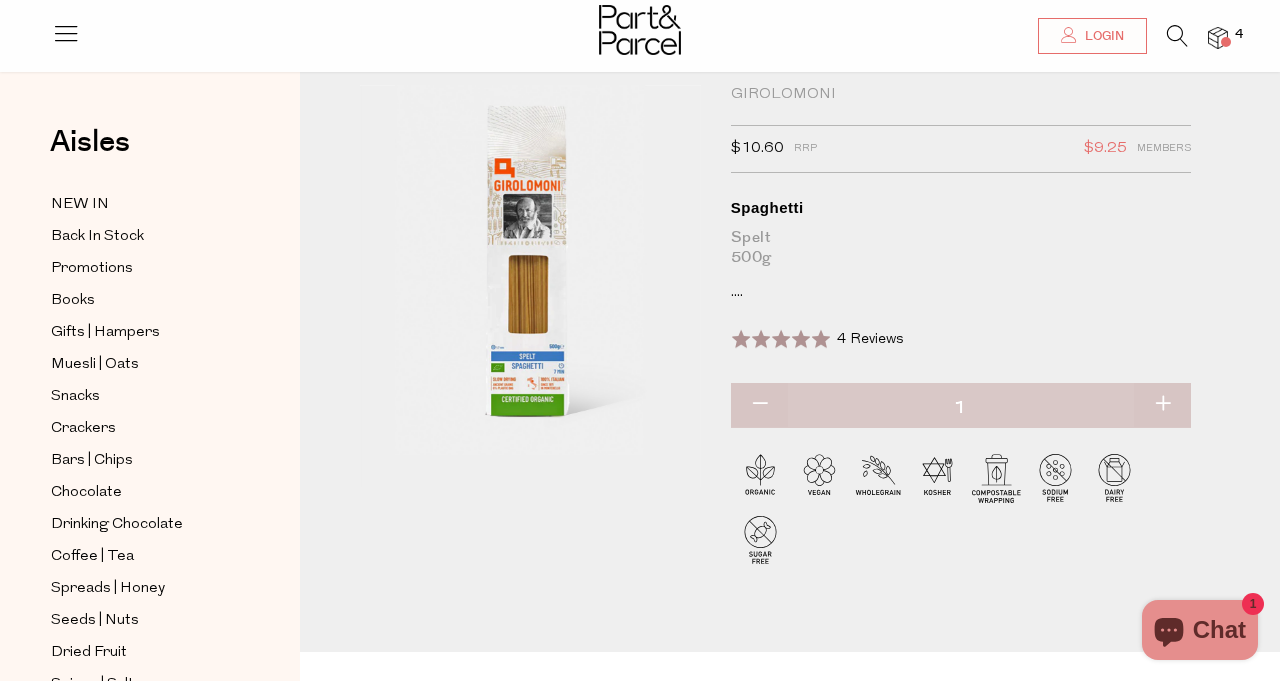 click at bounding box center [1177, 36] 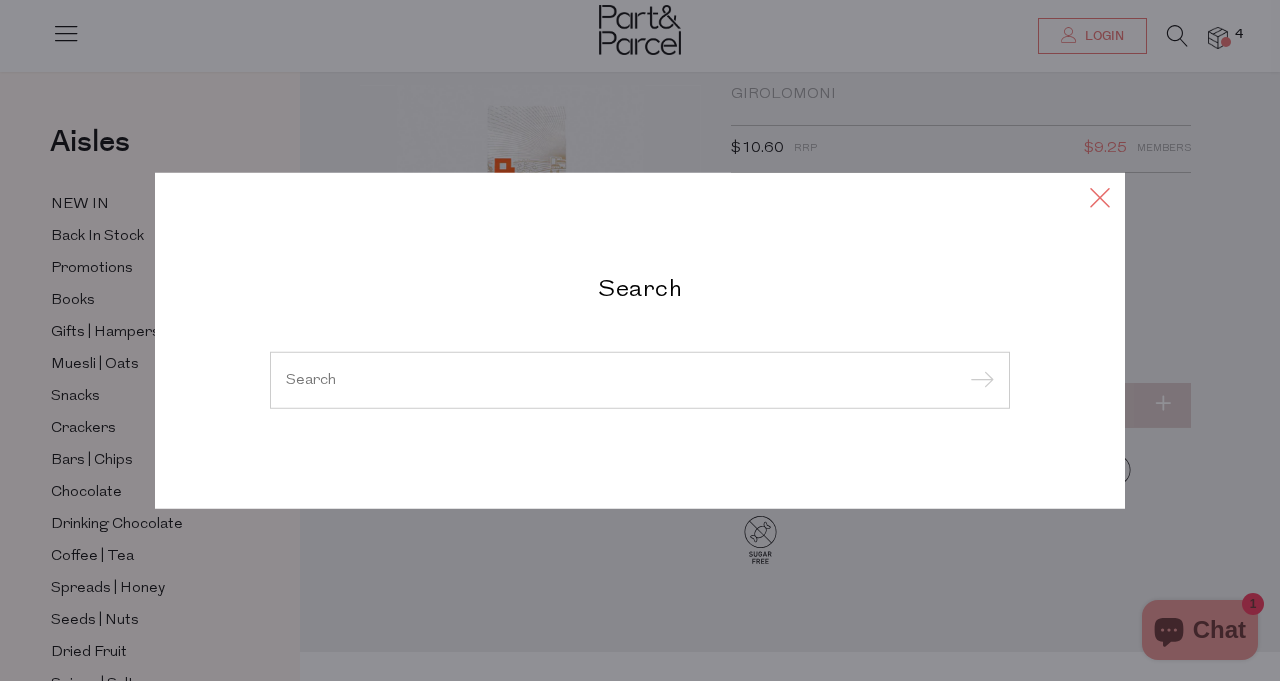 click at bounding box center [1100, 196] 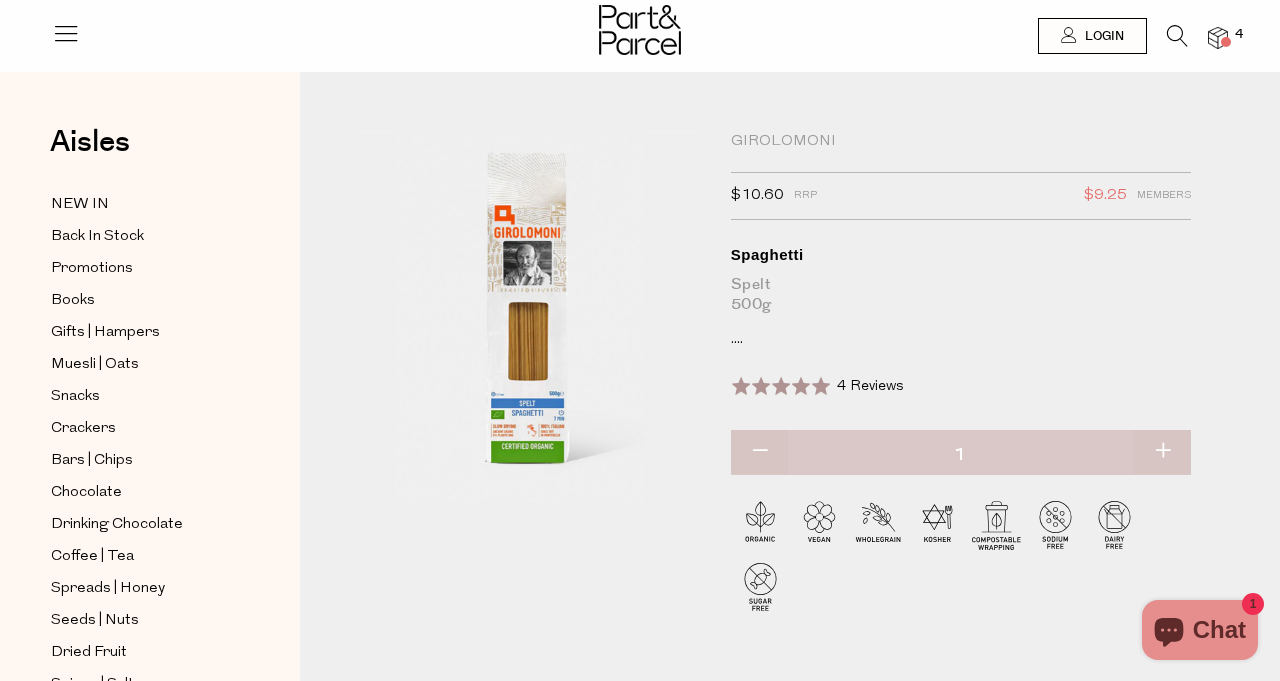 scroll, scrollTop: 0, scrollLeft: 0, axis: both 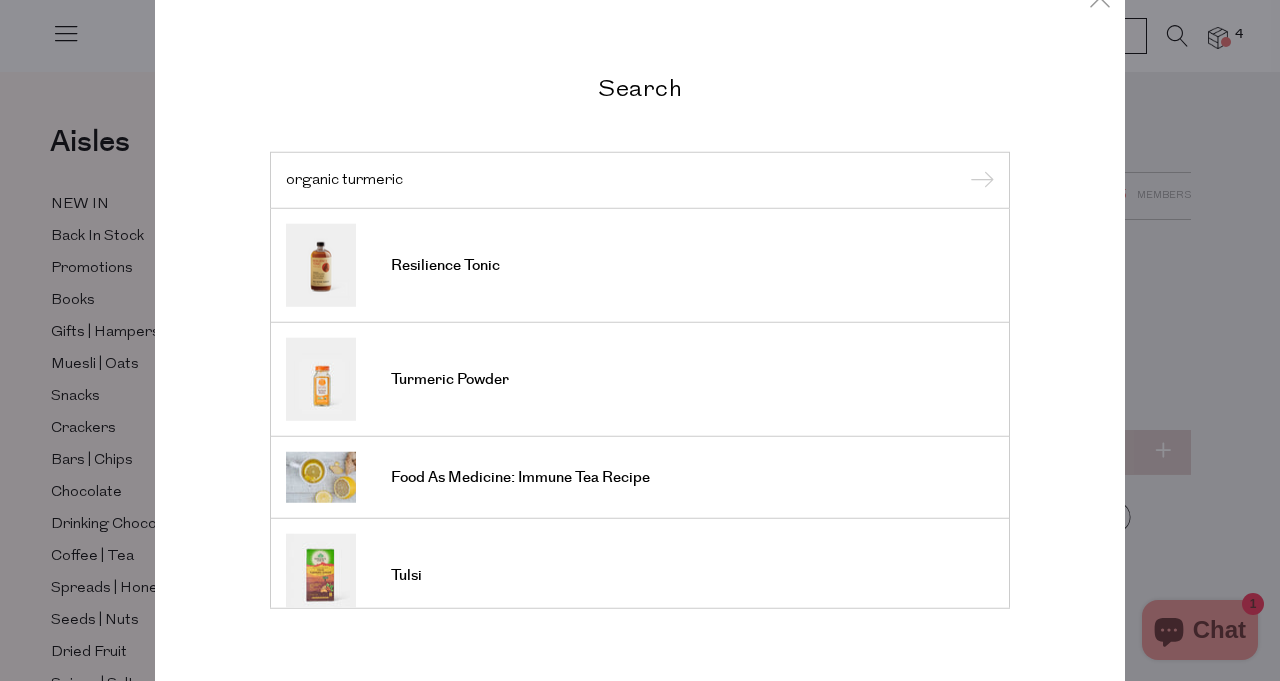 type on "organic turmeric" 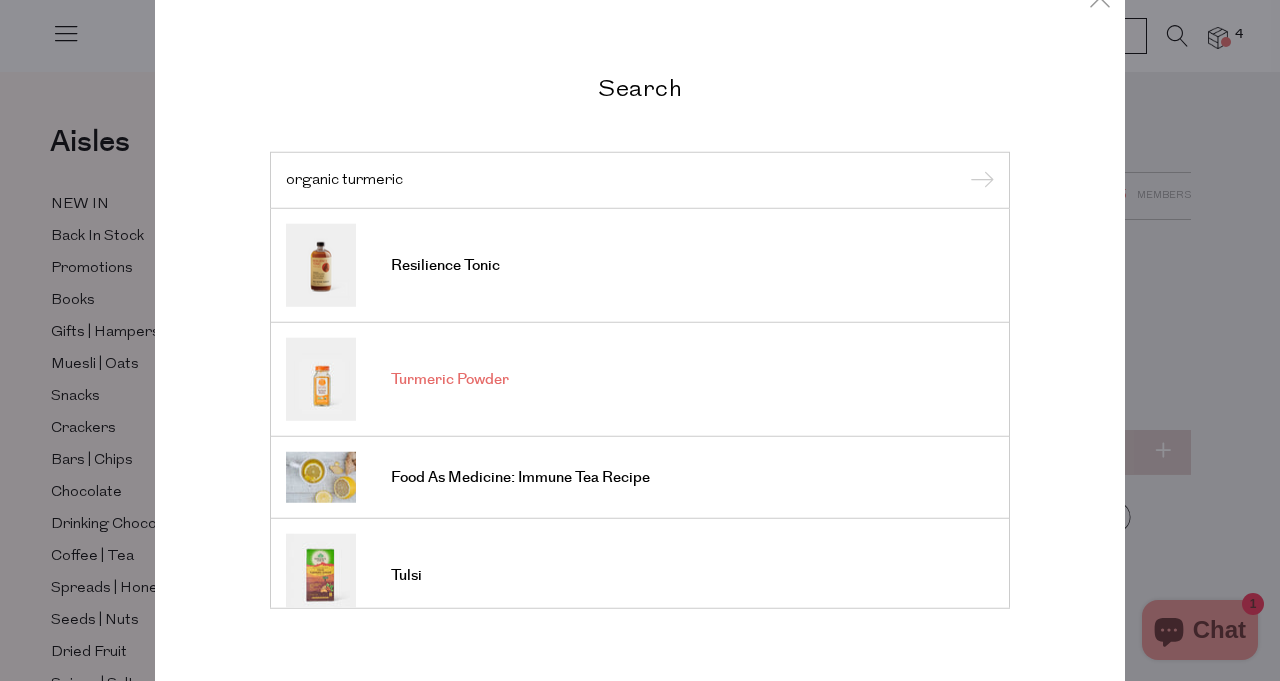 drag, startPoint x: 1176, startPoint y: 33, endPoint x: 486, endPoint y: 379, distance: 771.8912 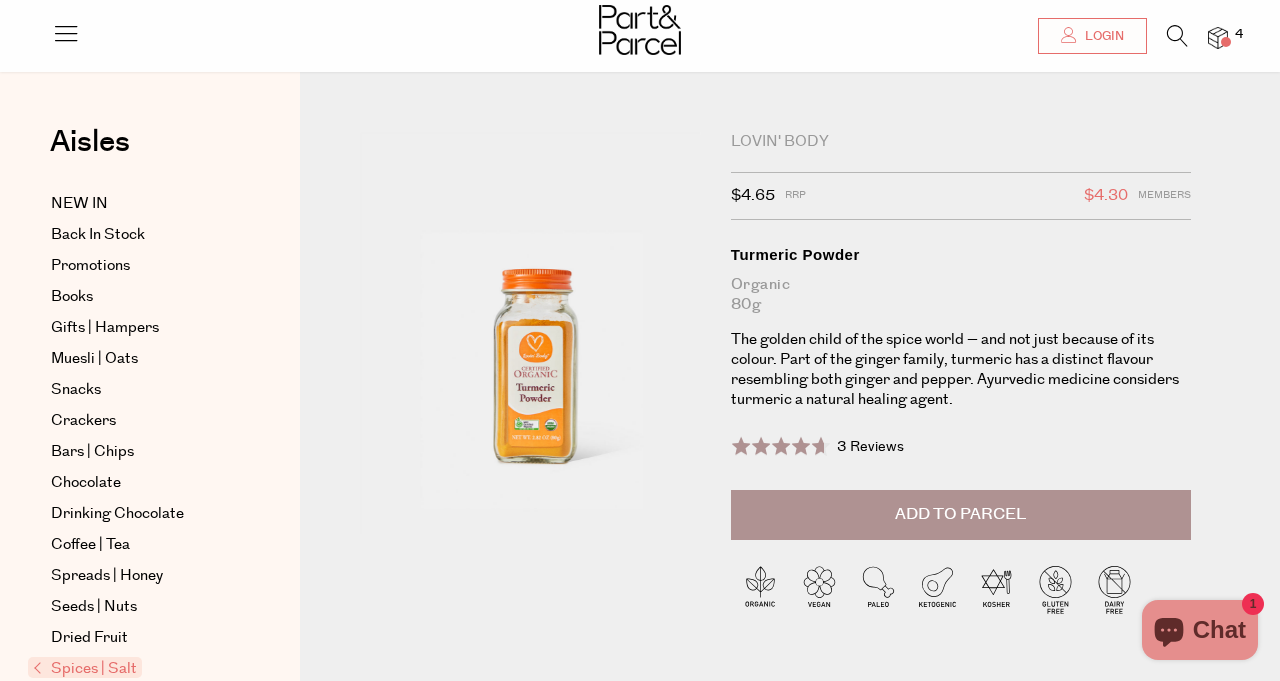 scroll, scrollTop: 64, scrollLeft: 0, axis: vertical 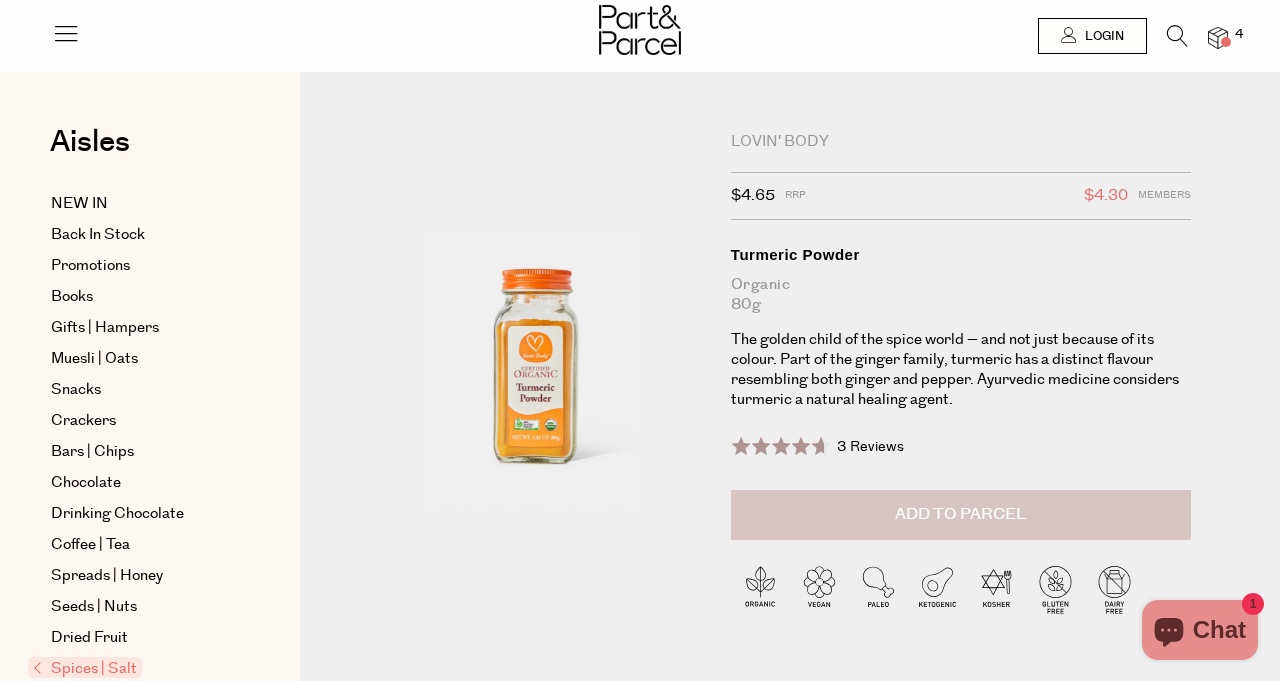 click on "Add to Parcel" at bounding box center [960, 514] 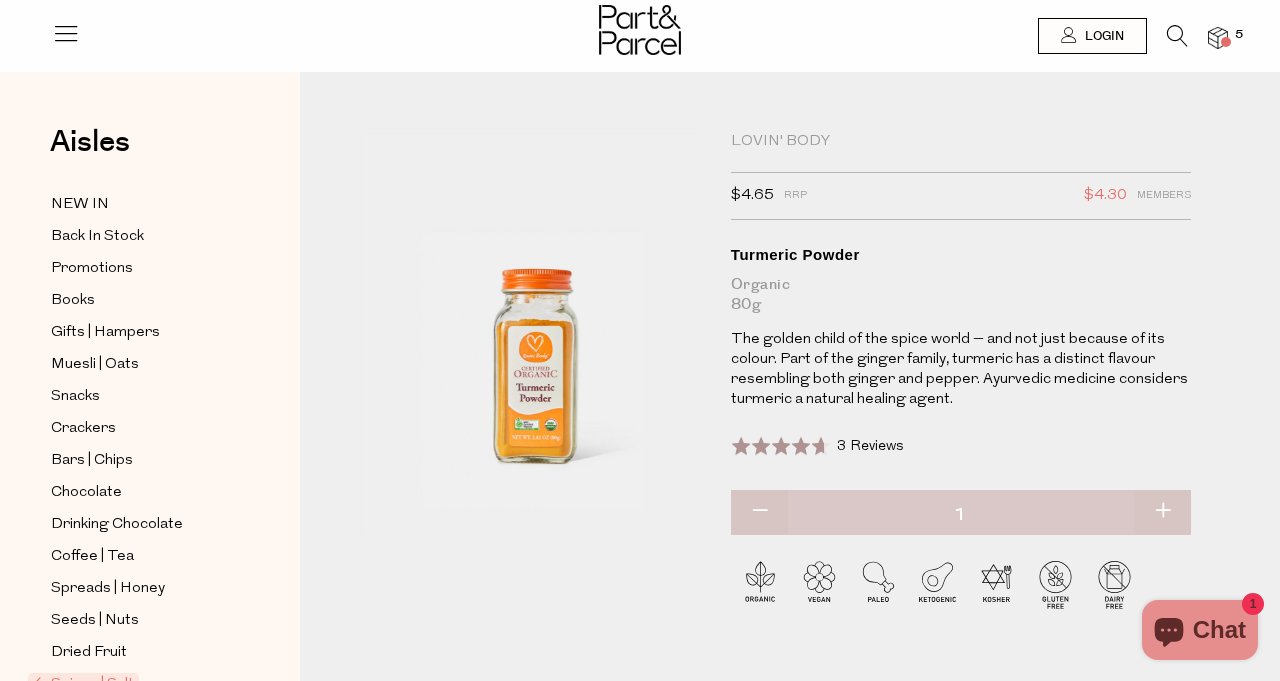 click at bounding box center (1177, 36) 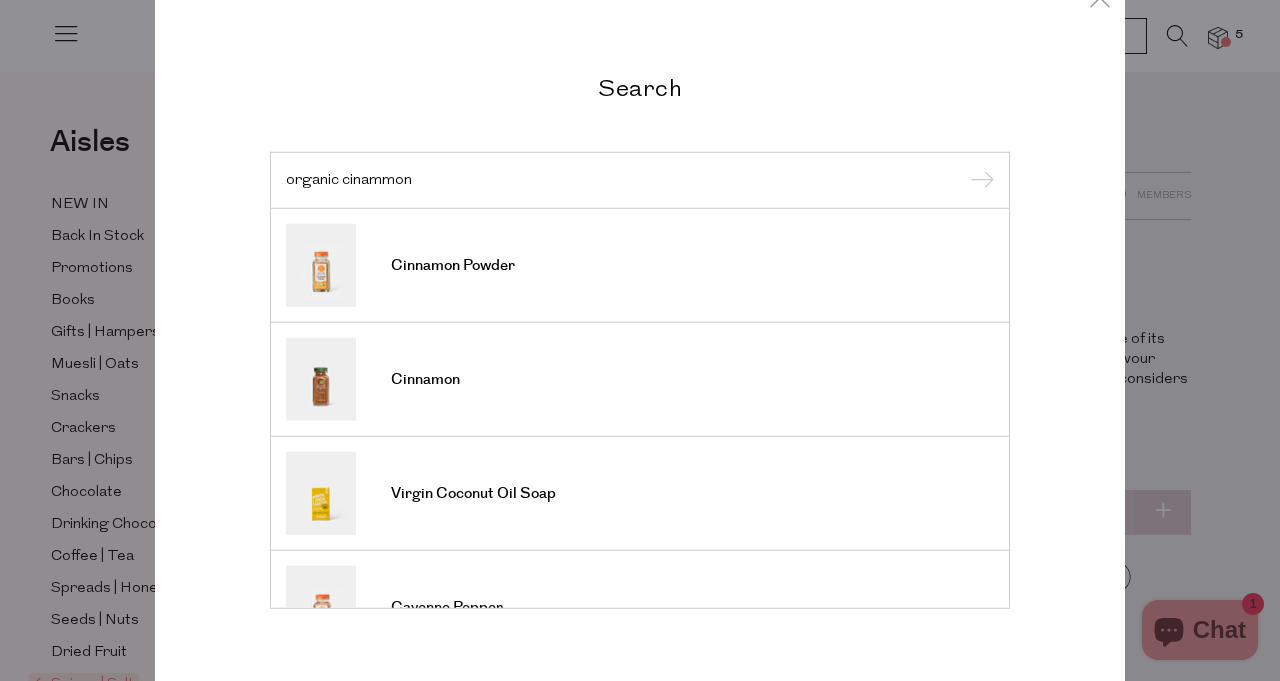 click on "organic cinammon" at bounding box center [640, 179] 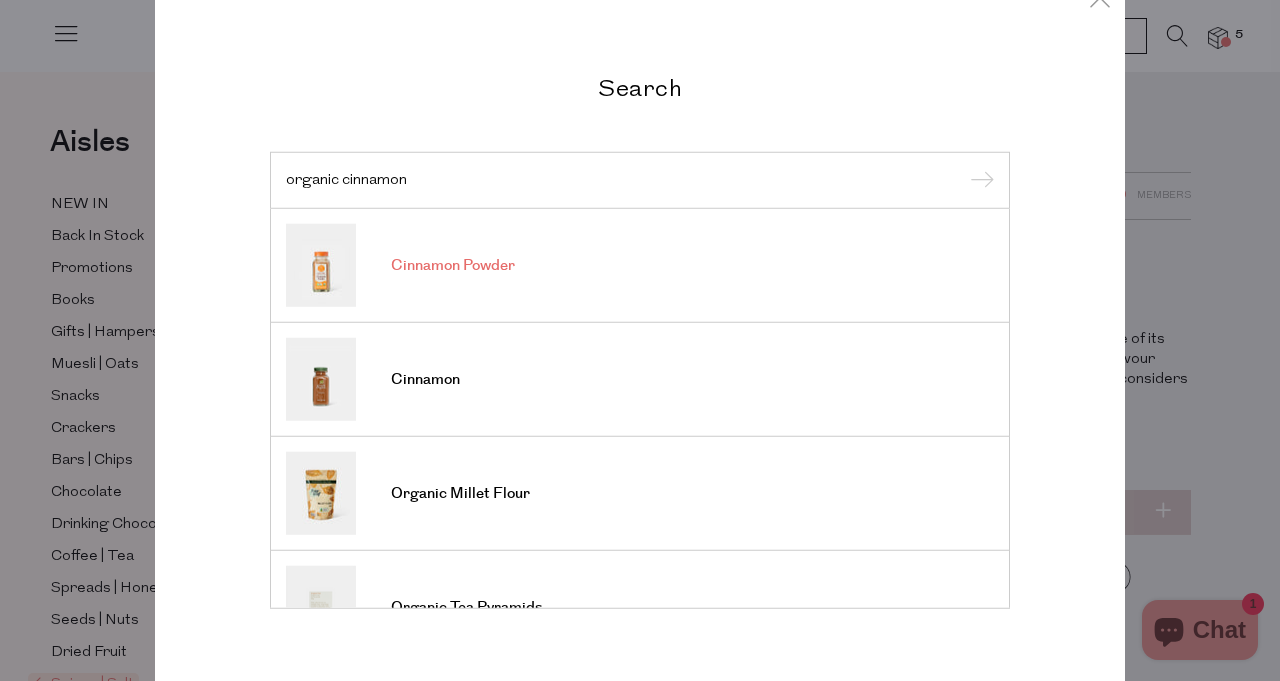 type on "organic cinnamon" 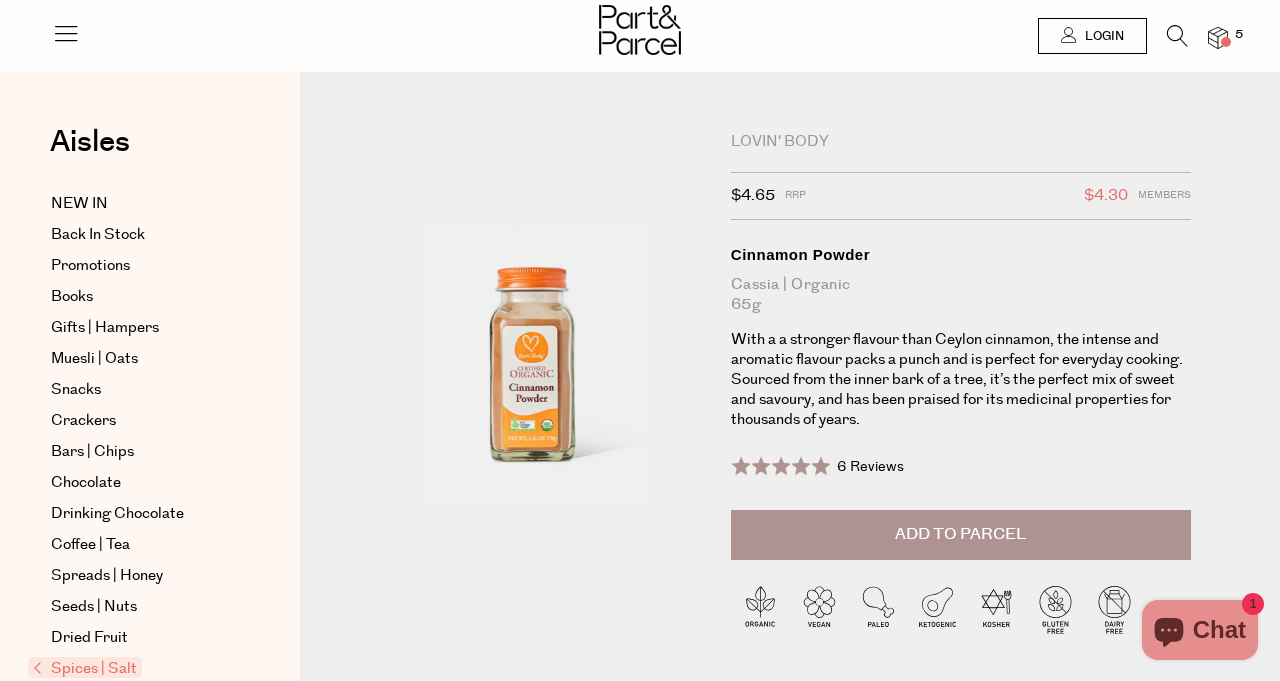 scroll, scrollTop: 0, scrollLeft: 0, axis: both 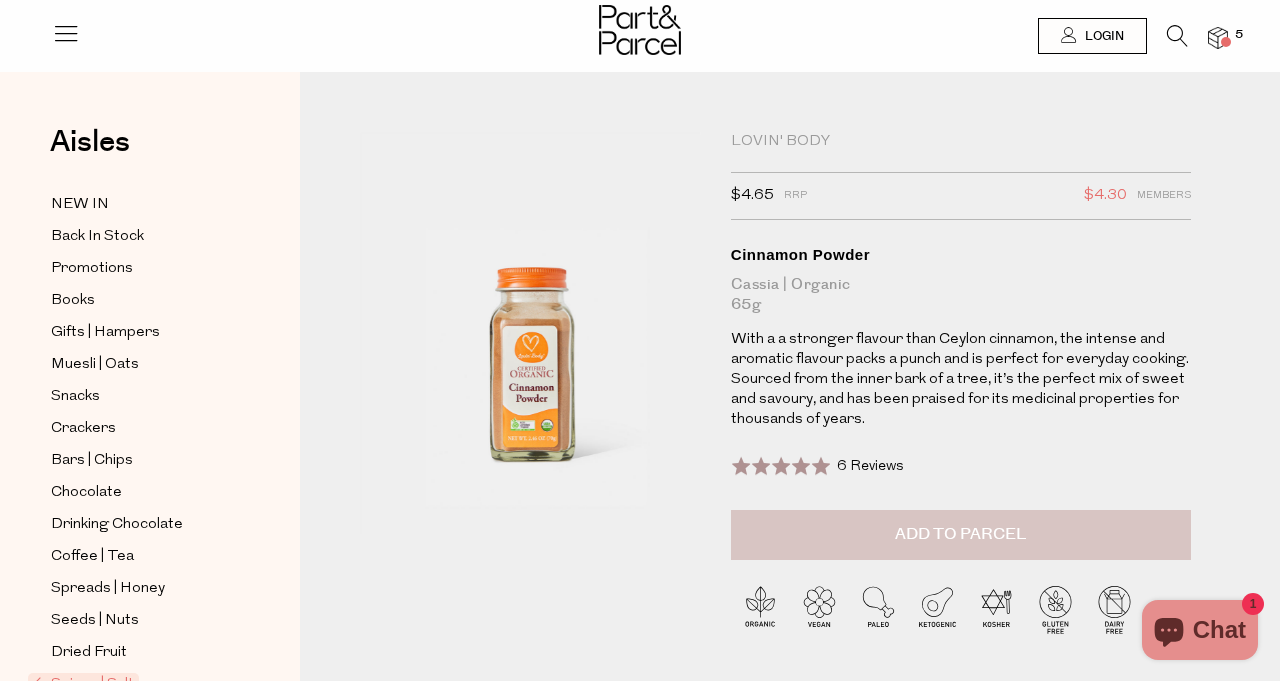 click on "Add to Parcel" at bounding box center [960, 534] 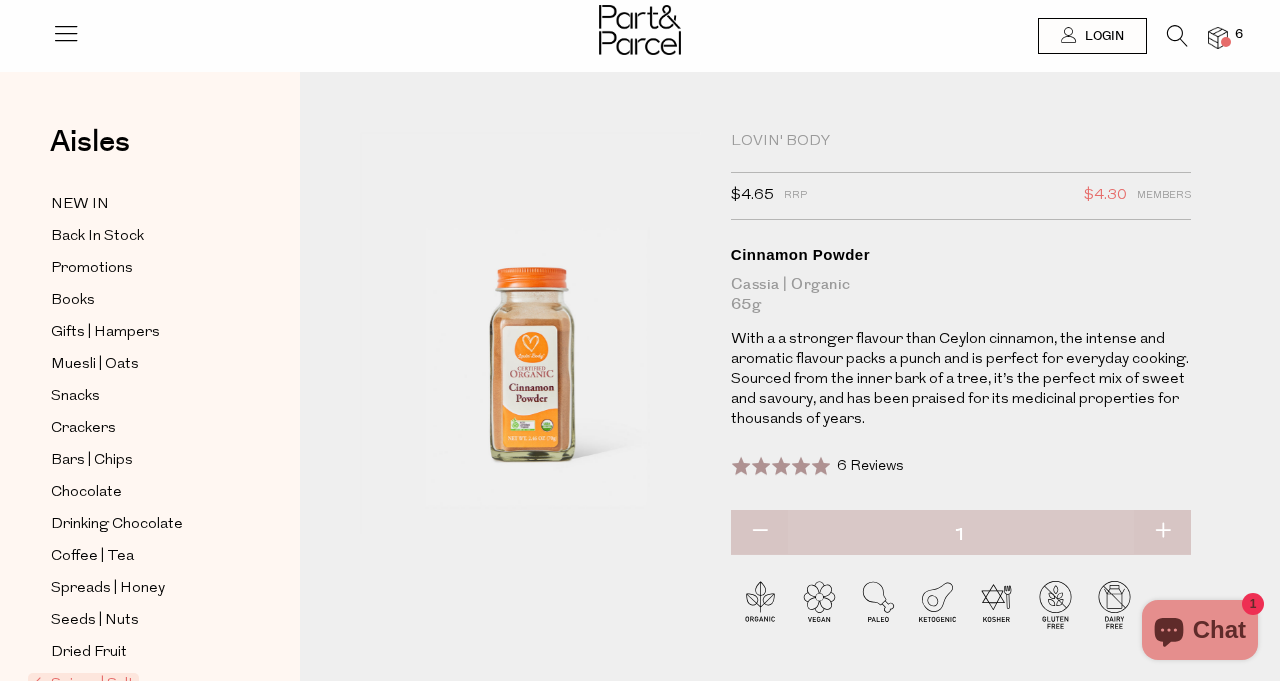 click at bounding box center [1218, 38] 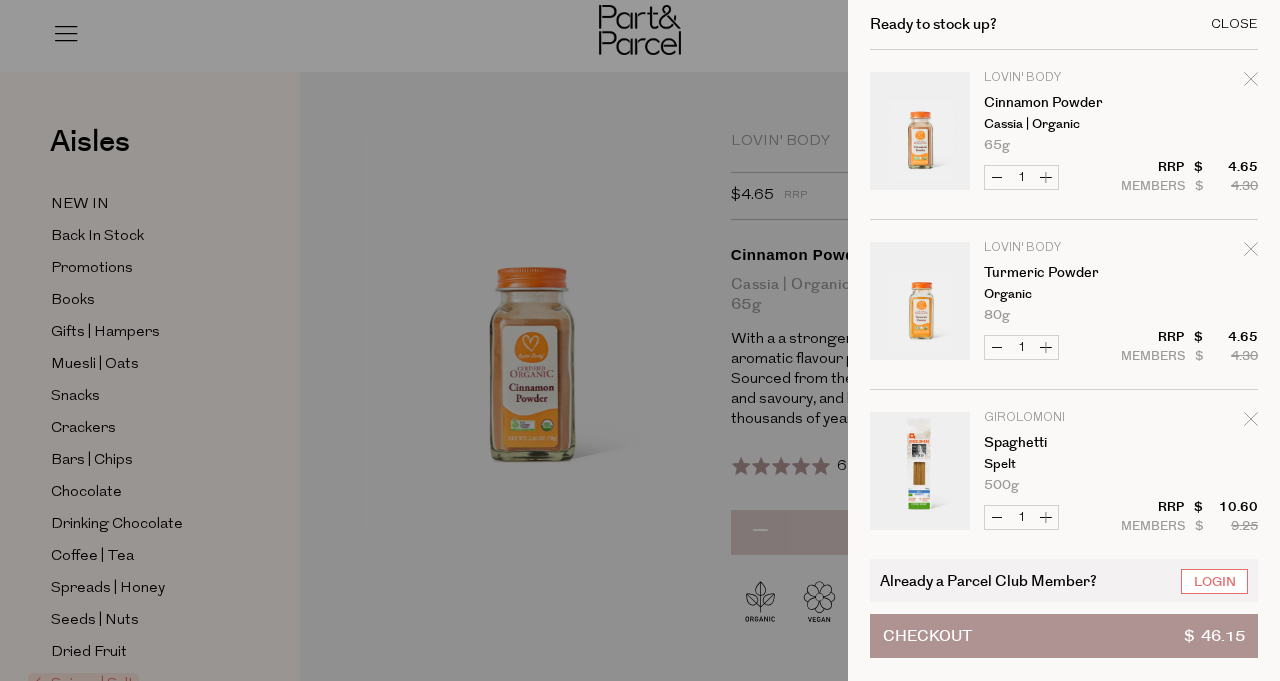 click on "Close" at bounding box center [1234, 24] 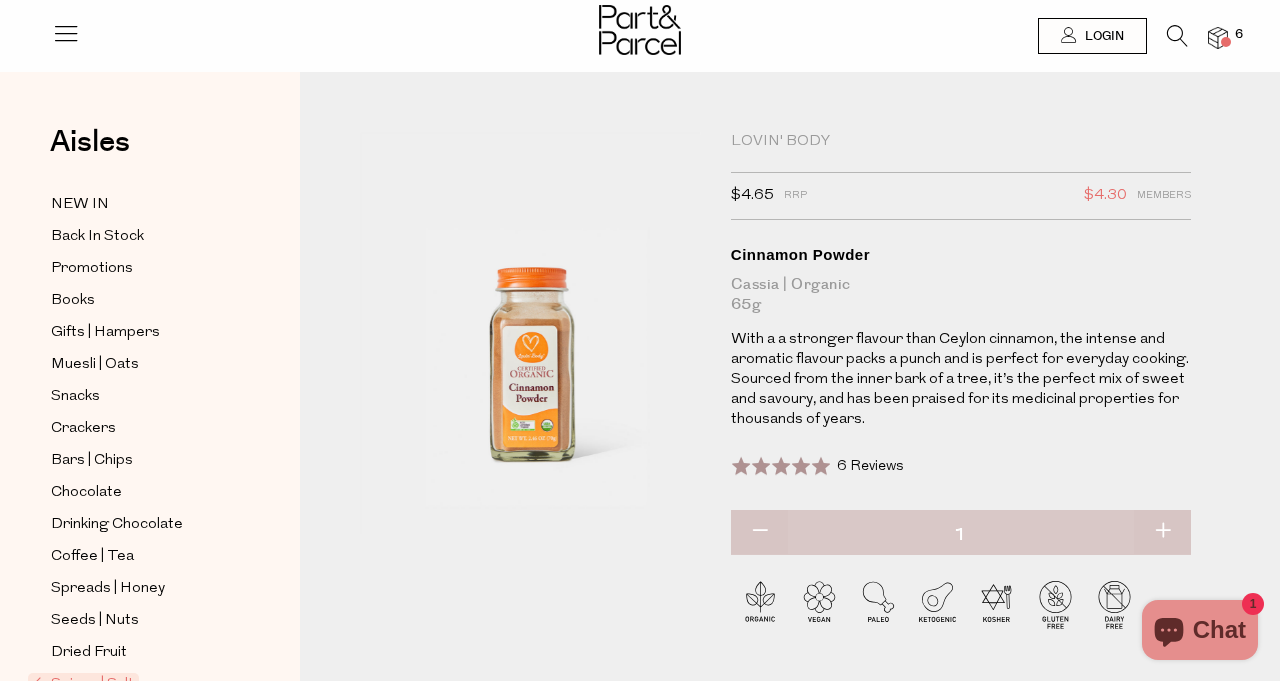 click at bounding box center (1177, 36) 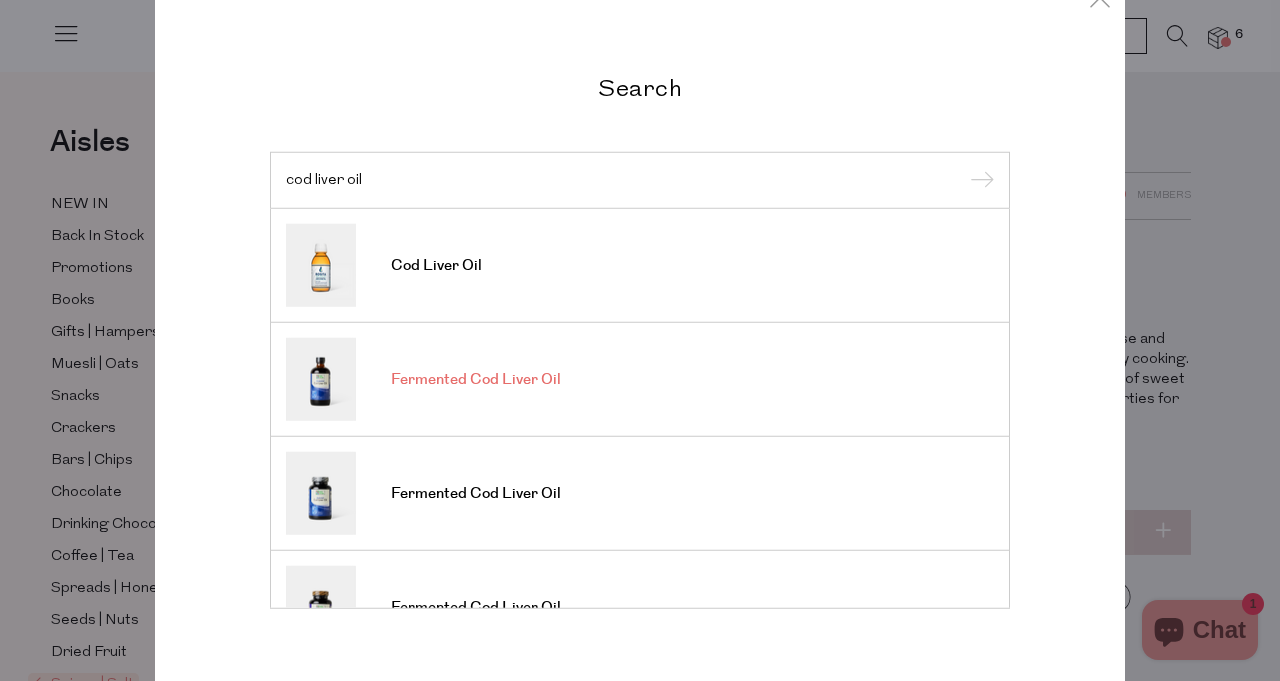 type on "cod liver oil" 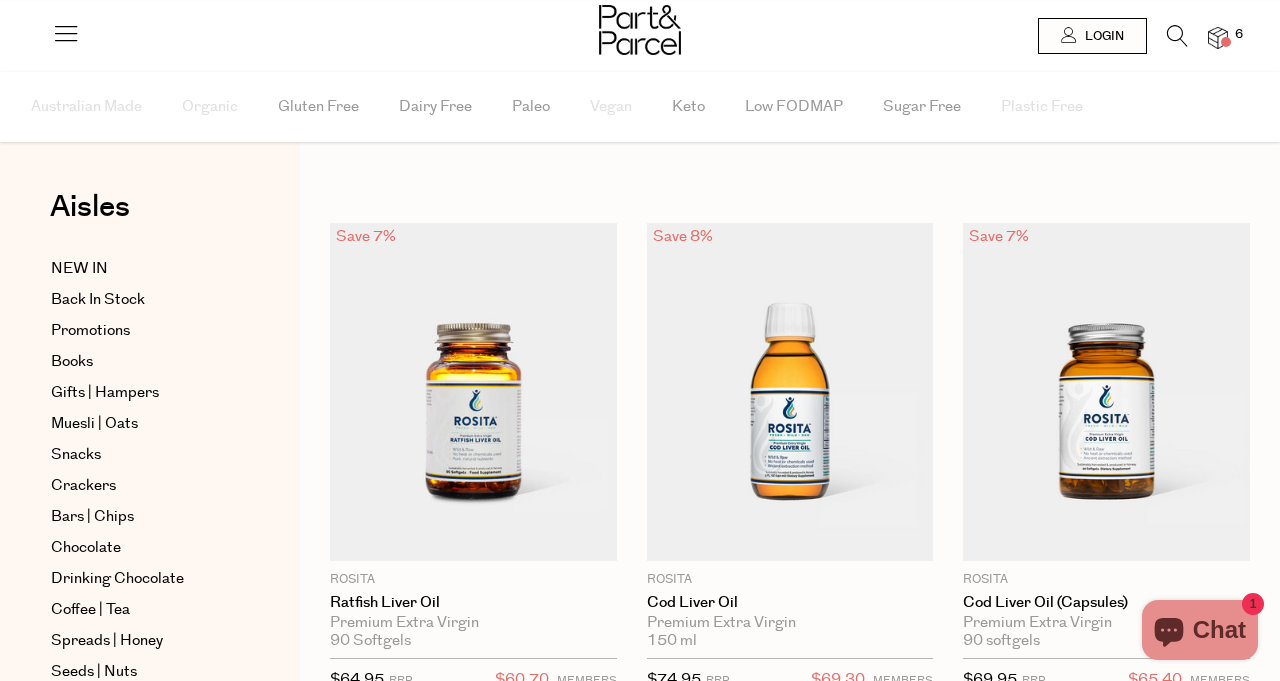 scroll, scrollTop: 0, scrollLeft: 0, axis: both 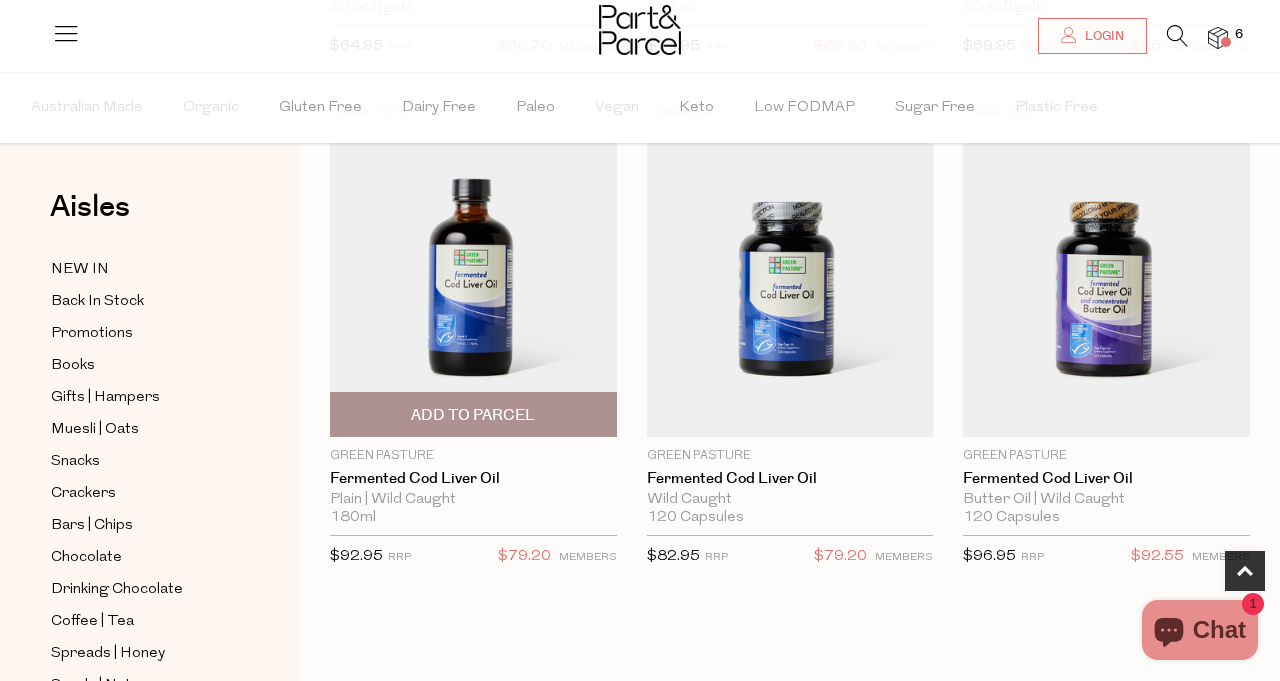 click at bounding box center [473, 268] 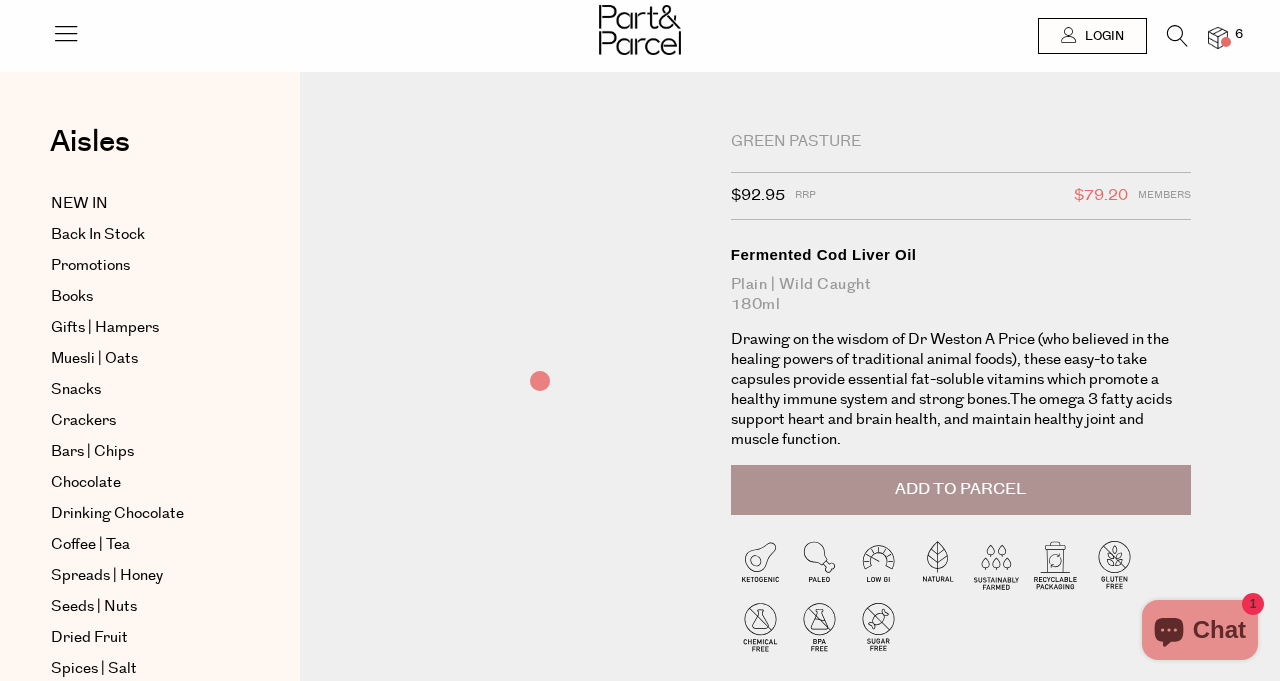 scroll, scrollTop: 0, scrollLeft: 0, axis: both 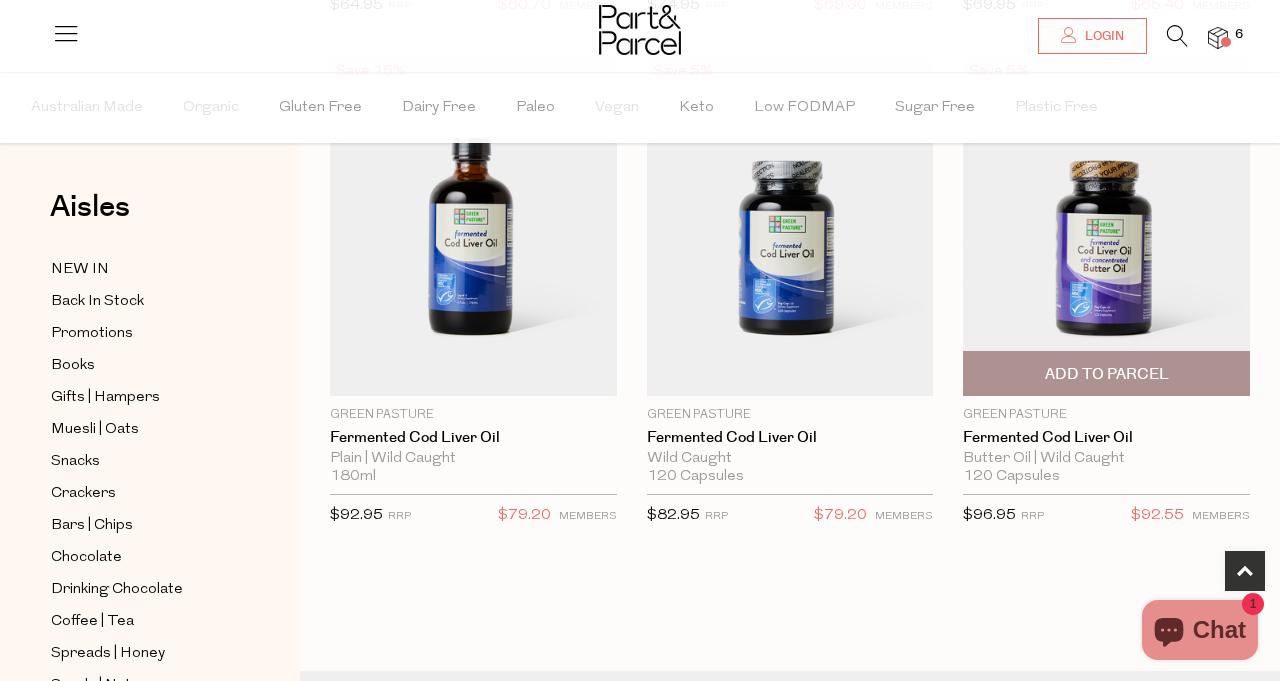 click at bounding box center (1106, 227) 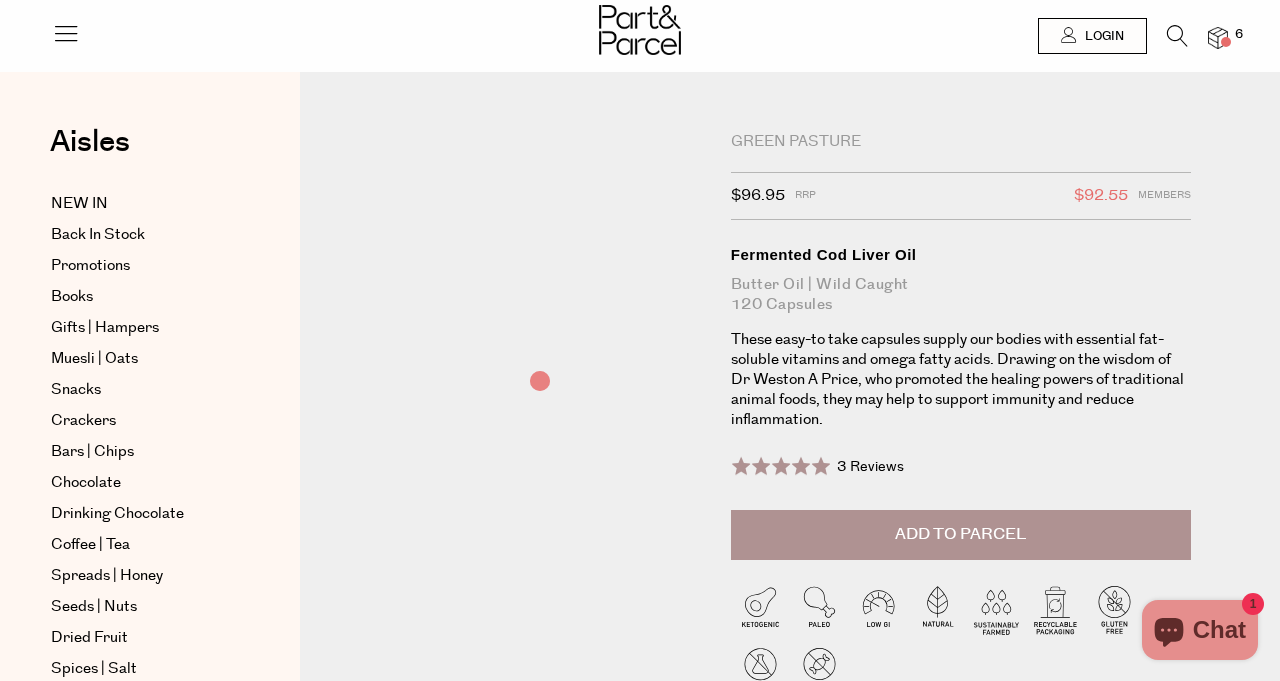scroll, scrollTop: 0, scrollLeft: 0, axis: both 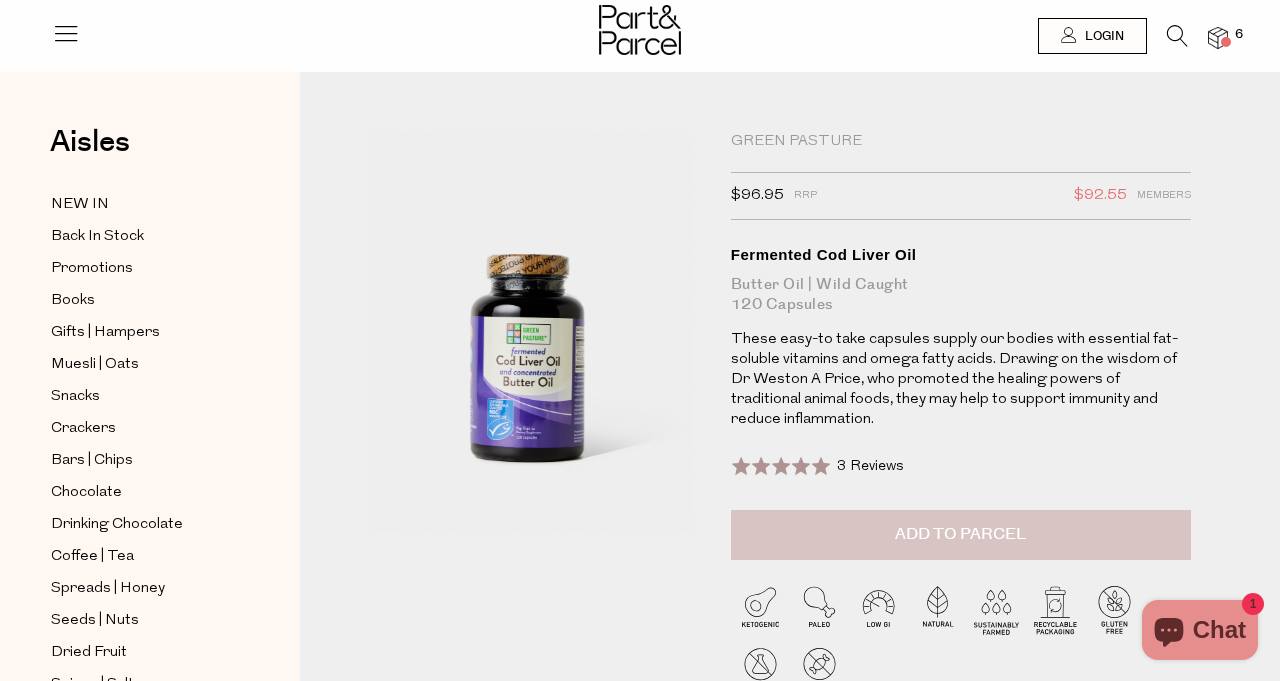 click on "Add to Parcel" at bounding box center (960, 534) 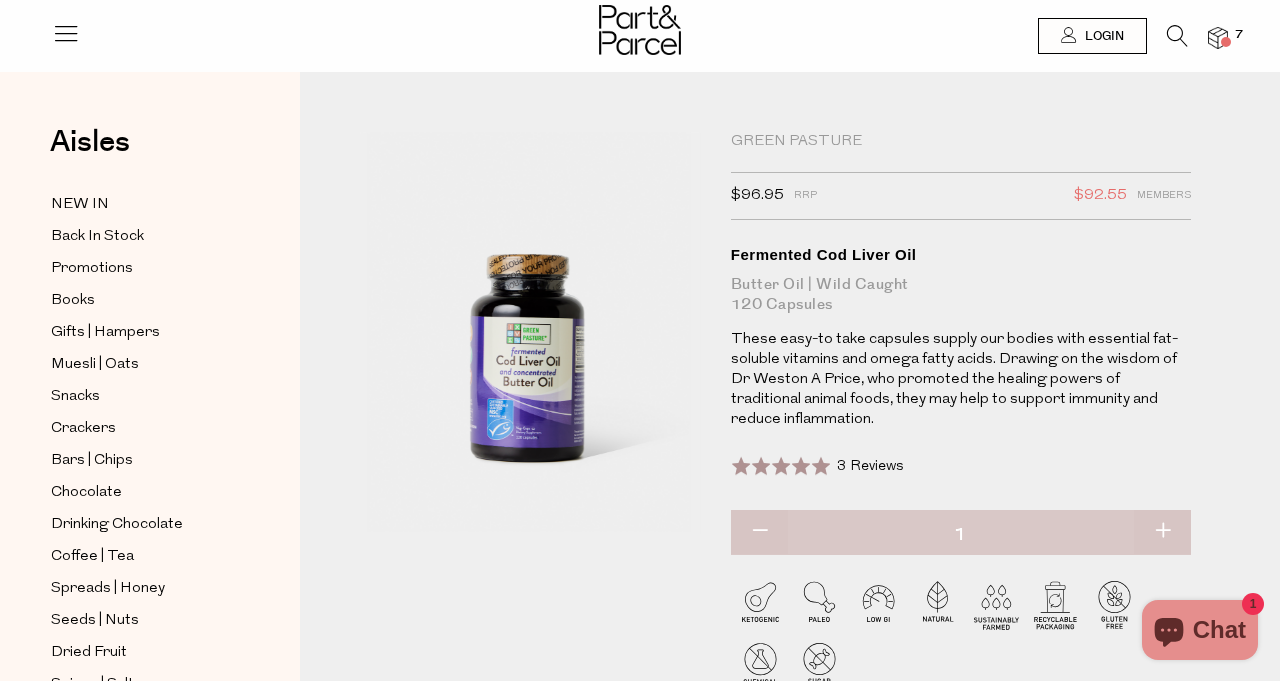 click at bounding box center [1218, 38] 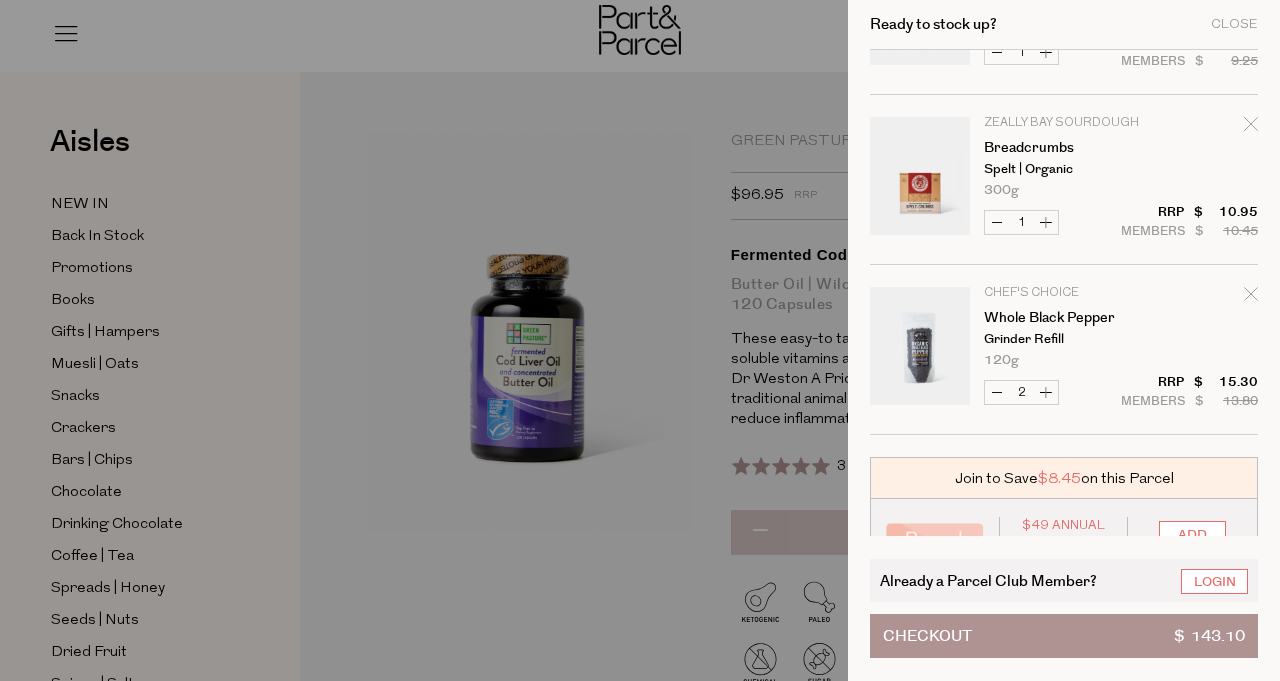 scroll, scrollTop: 629, scrollLeft: 0, axis: vertical 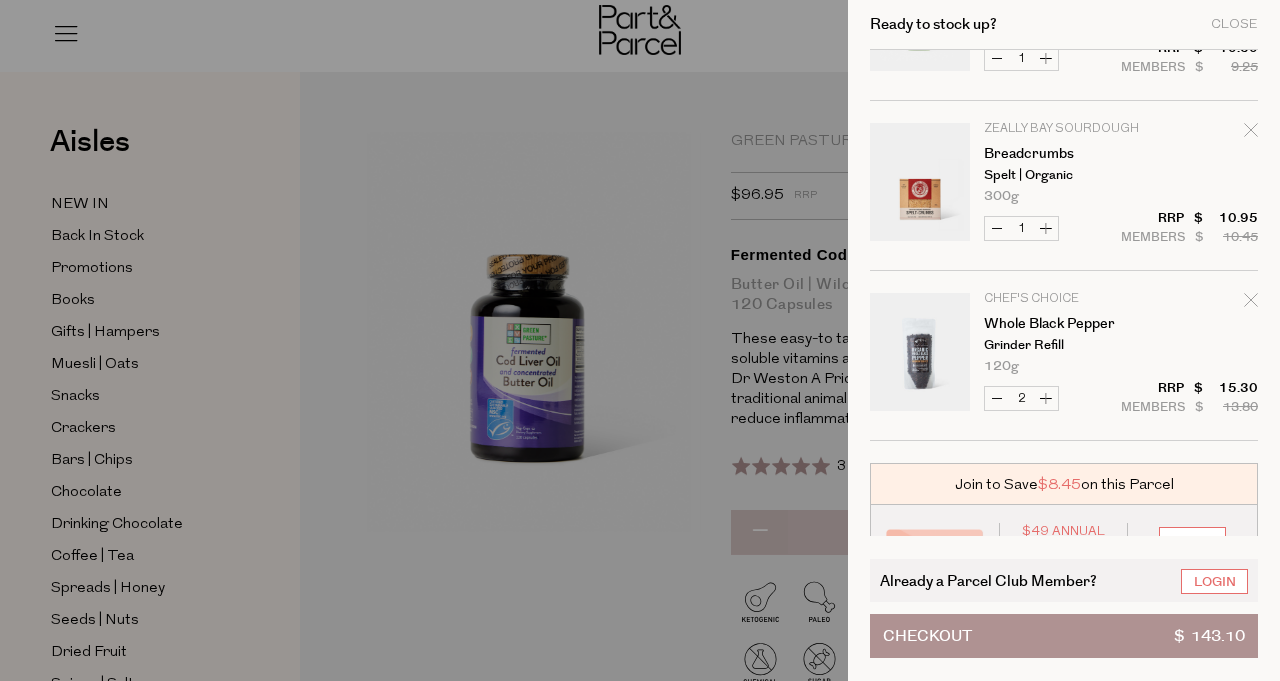 click on "Decrease Whole Black Pepper" at bounding box center (997, 398) 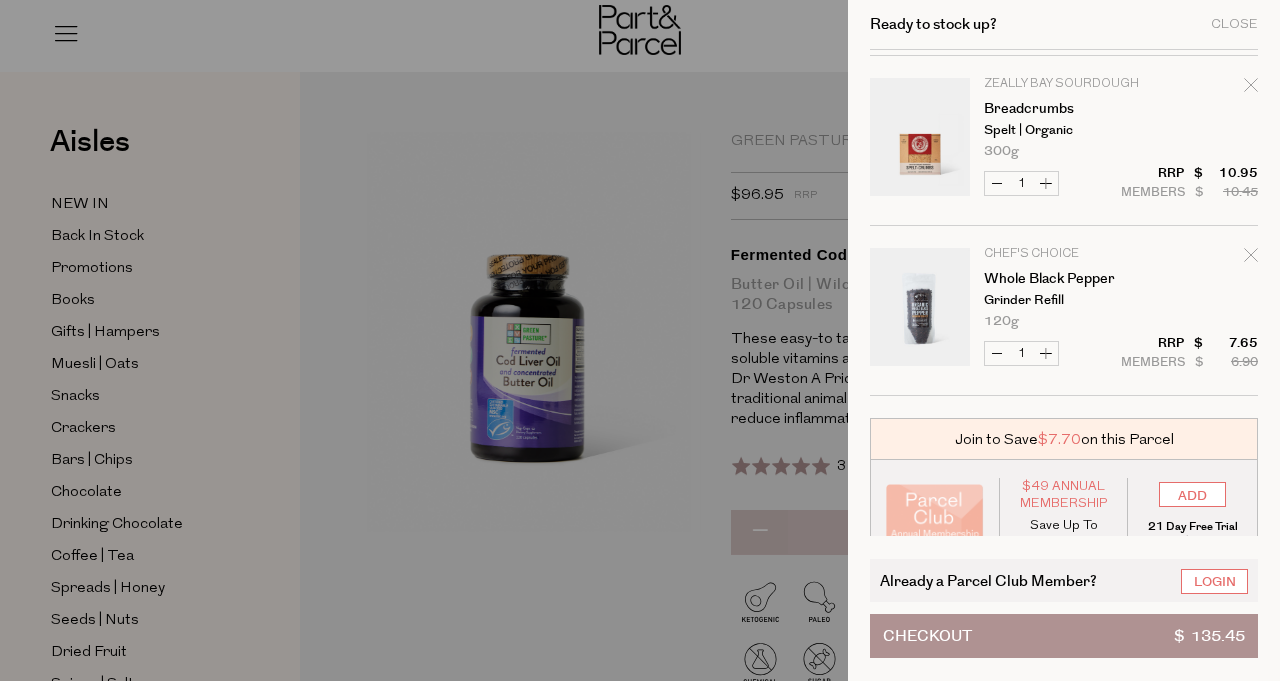 scroll, scrollTop: 679, scrollLeft: 0, axis: vertical 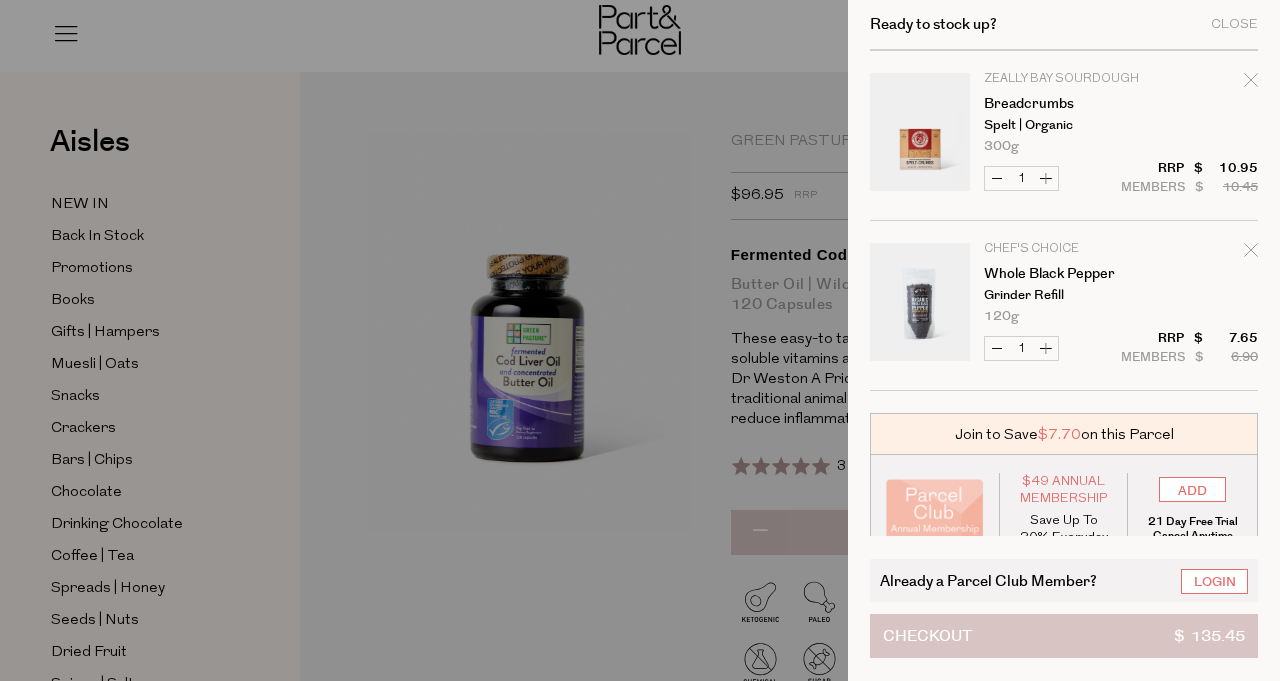 click on "Checkout $ 135.45" at bounding box center (1064, 636) 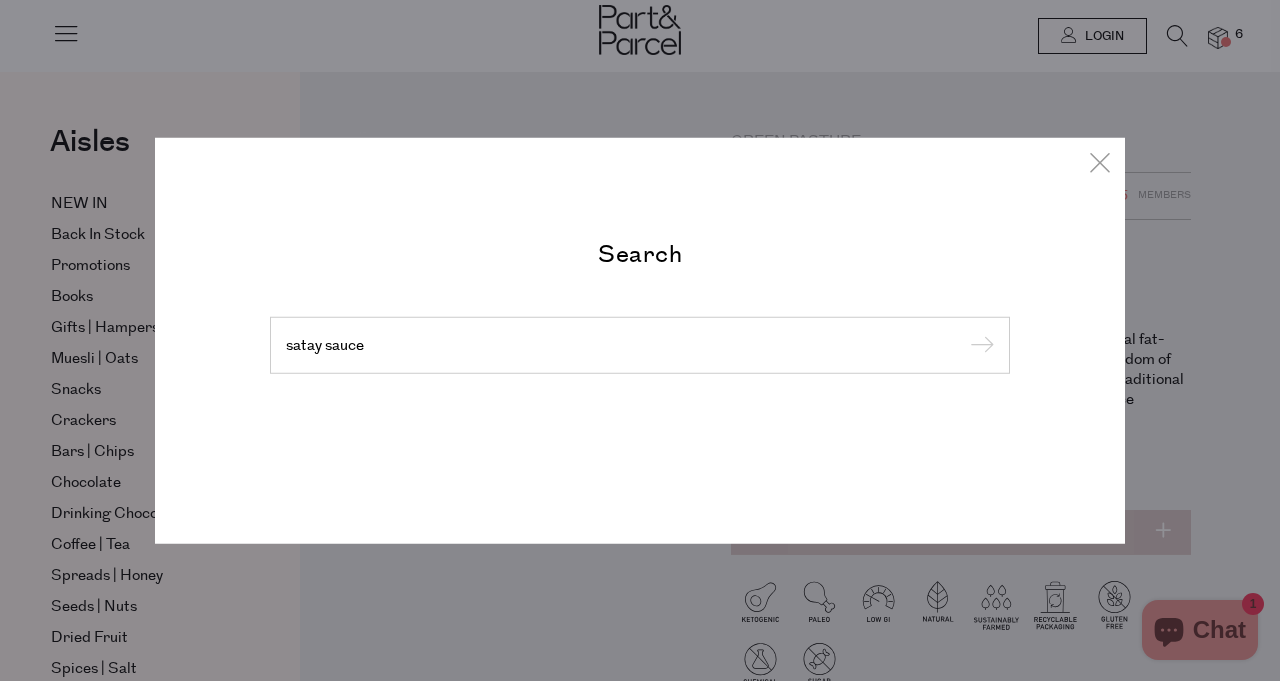 scroll, scrollTop: 0, scrollLeft: 0, axis: both 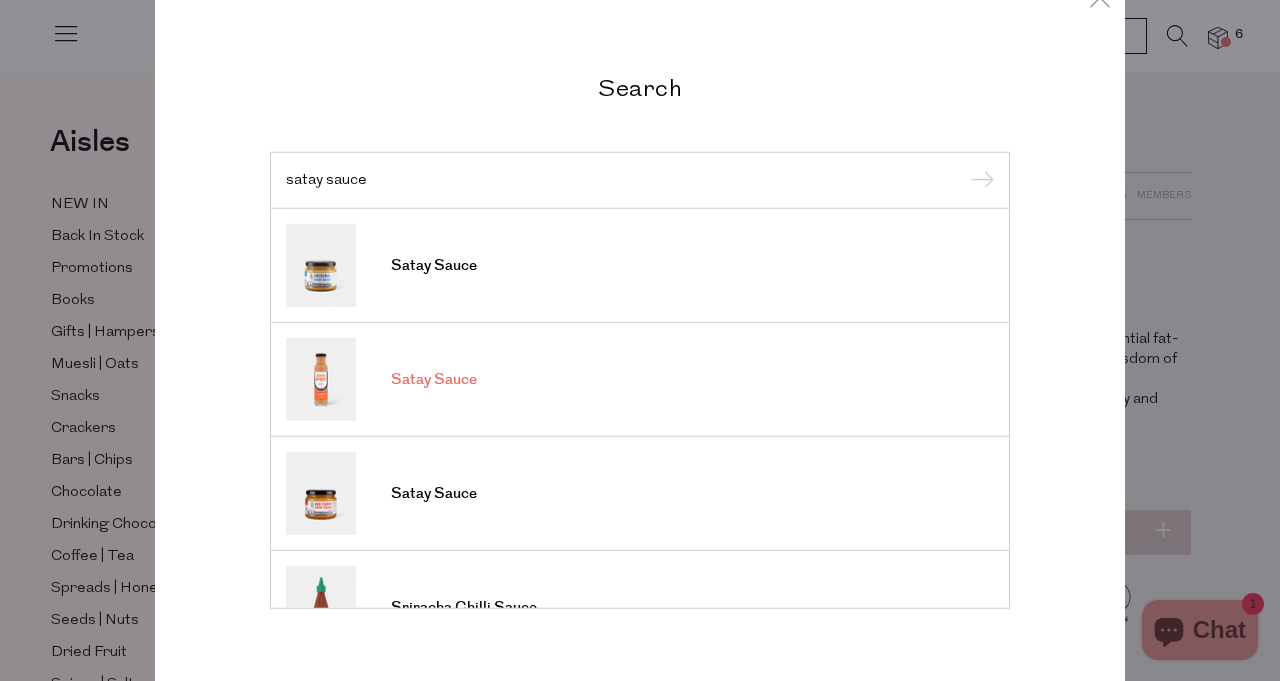 type on "satay sauce" 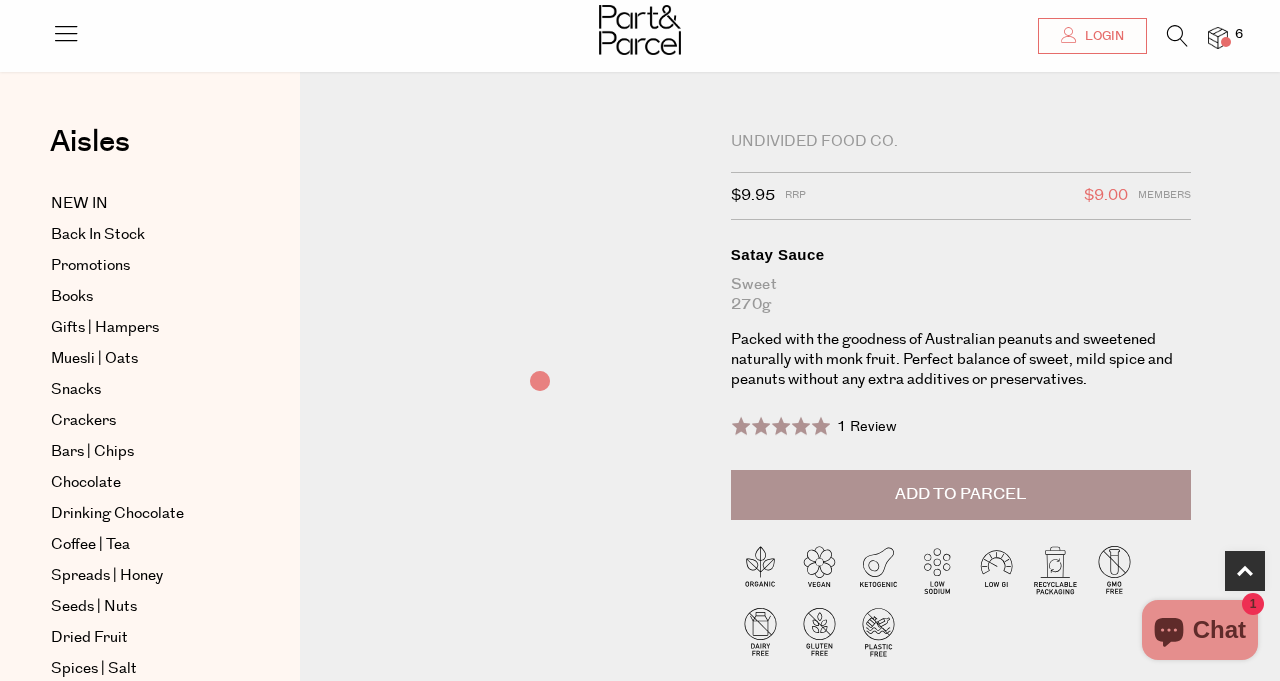 scroll, scrollTop: 558, scrollLeft: 0, axis: vertical 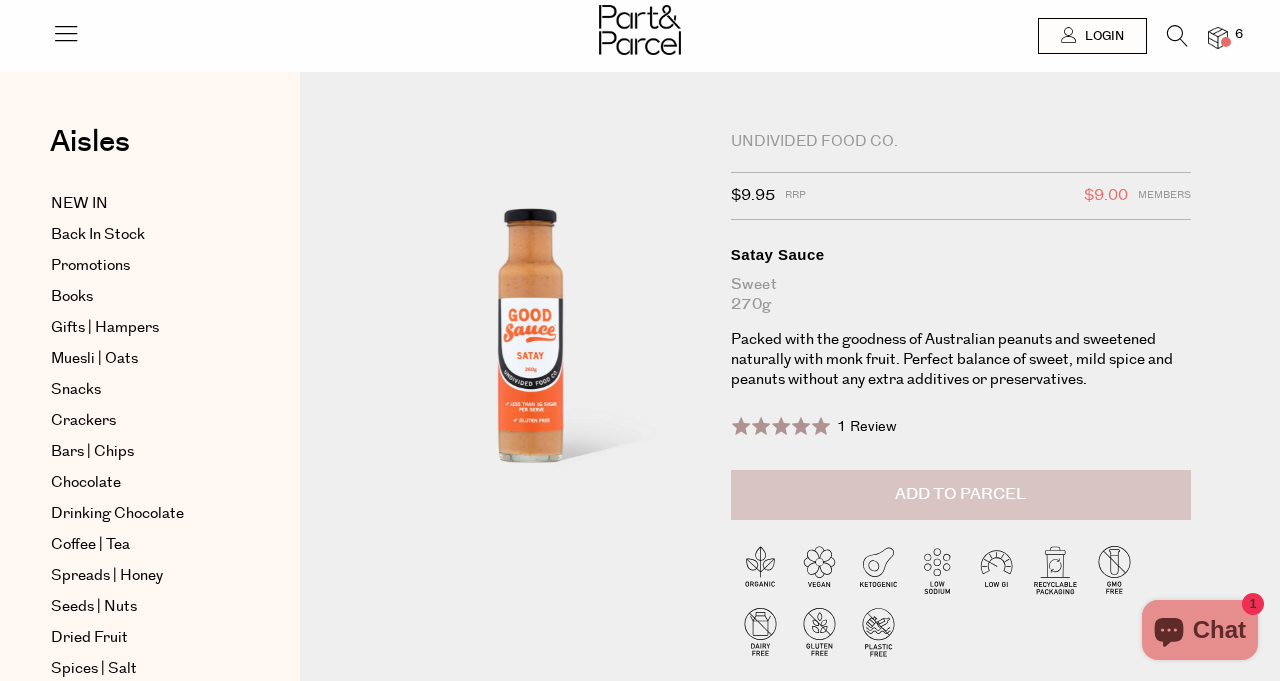 click on "Add to Parcel" at bounding box center [960, 494] 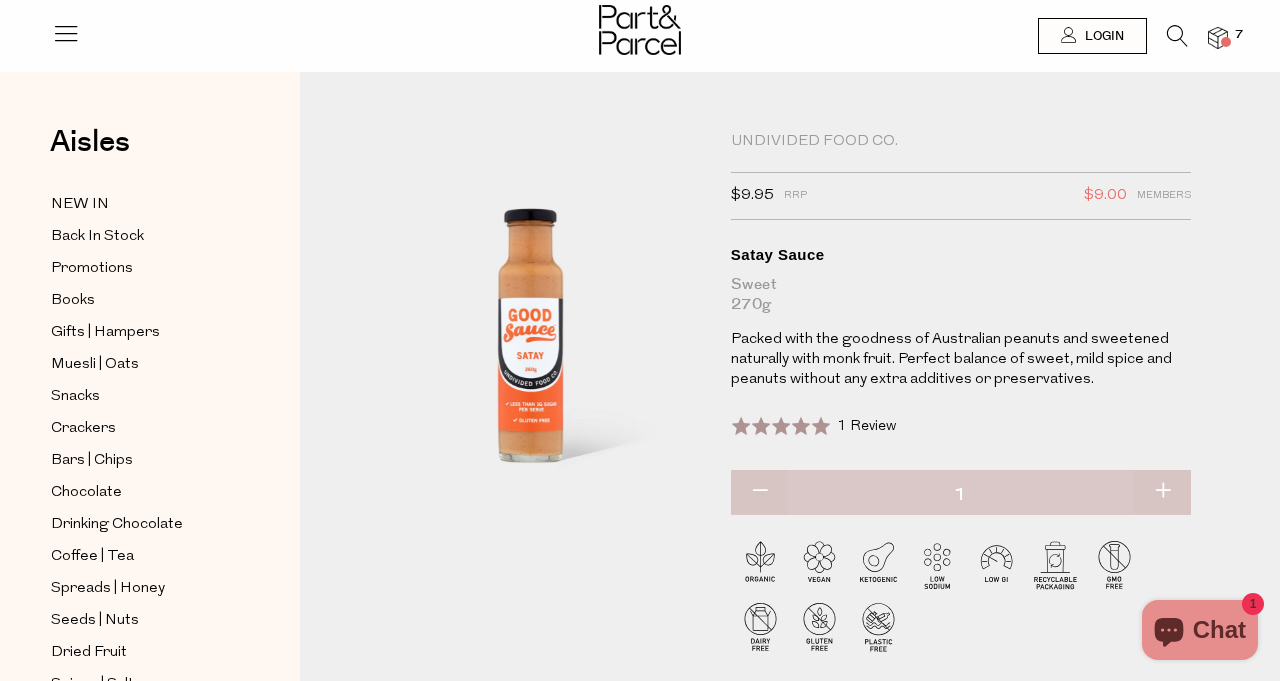 click at bounding box center [1226, 42] 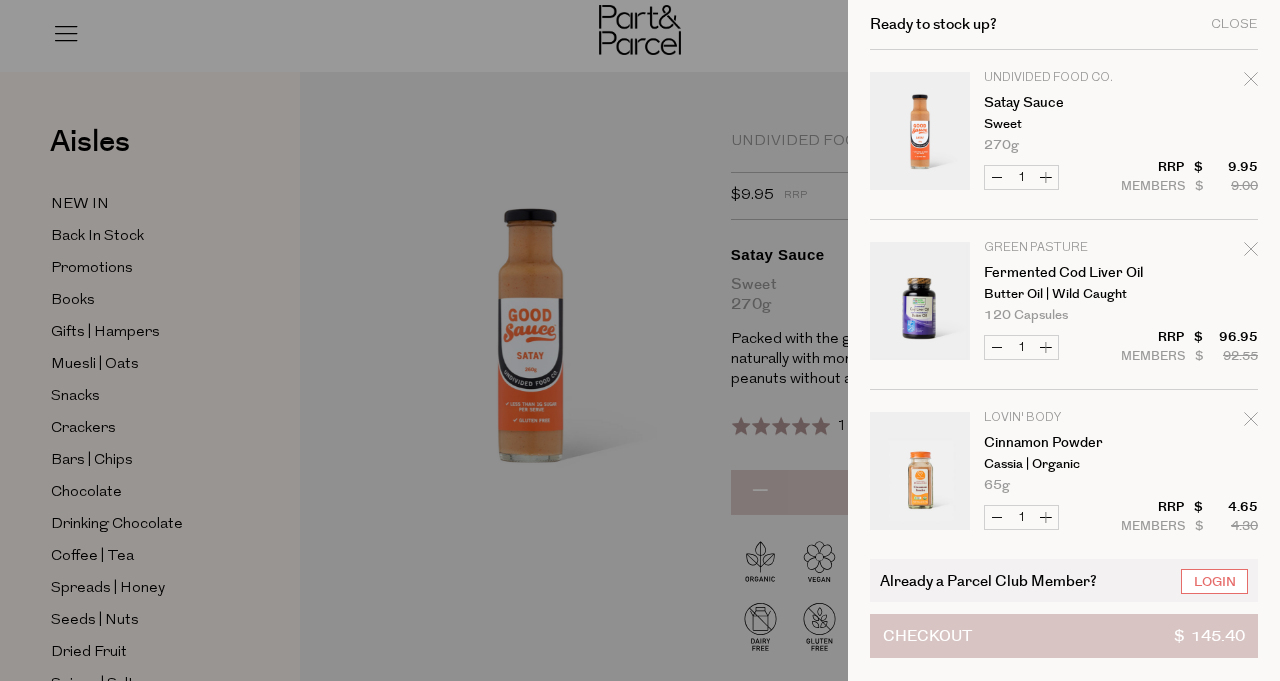 click on "Checkout $ 145.40" at bounding box center (1064, 636) 